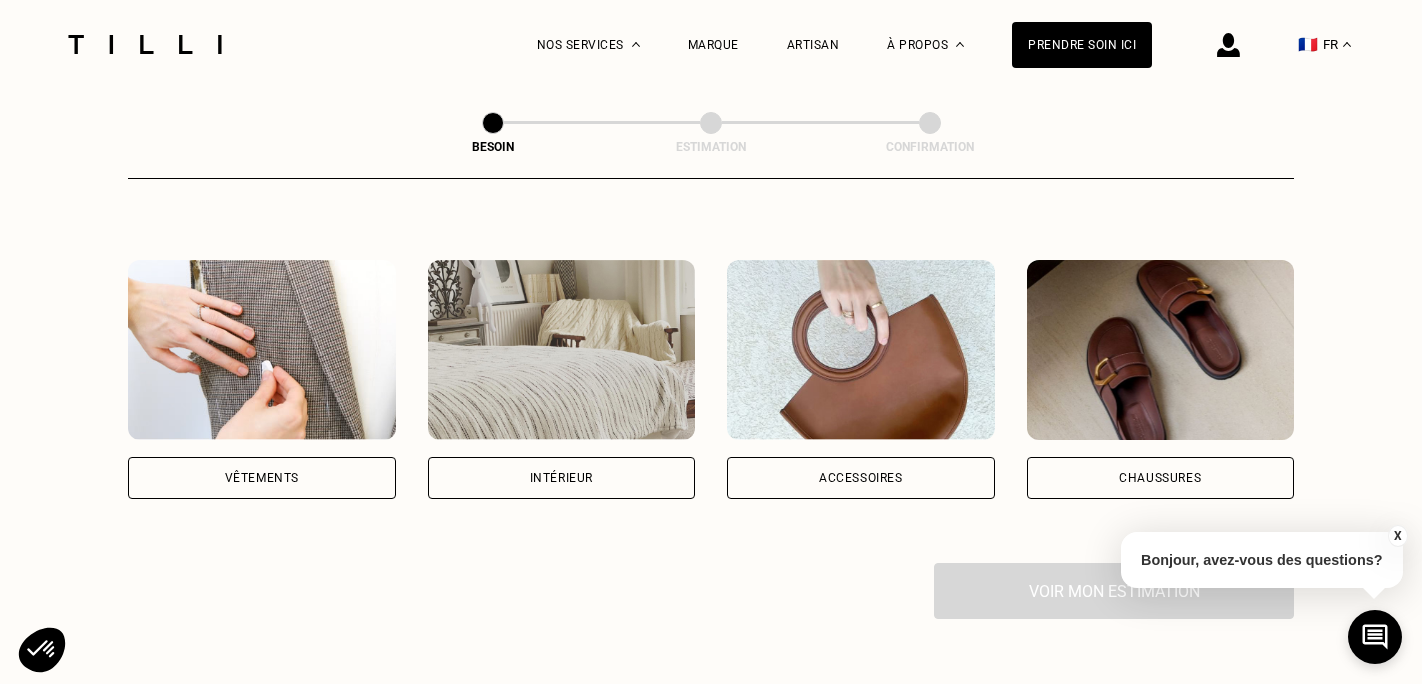 scroll, scrollTop: 337, scrollLeft: 0, axis: vertical 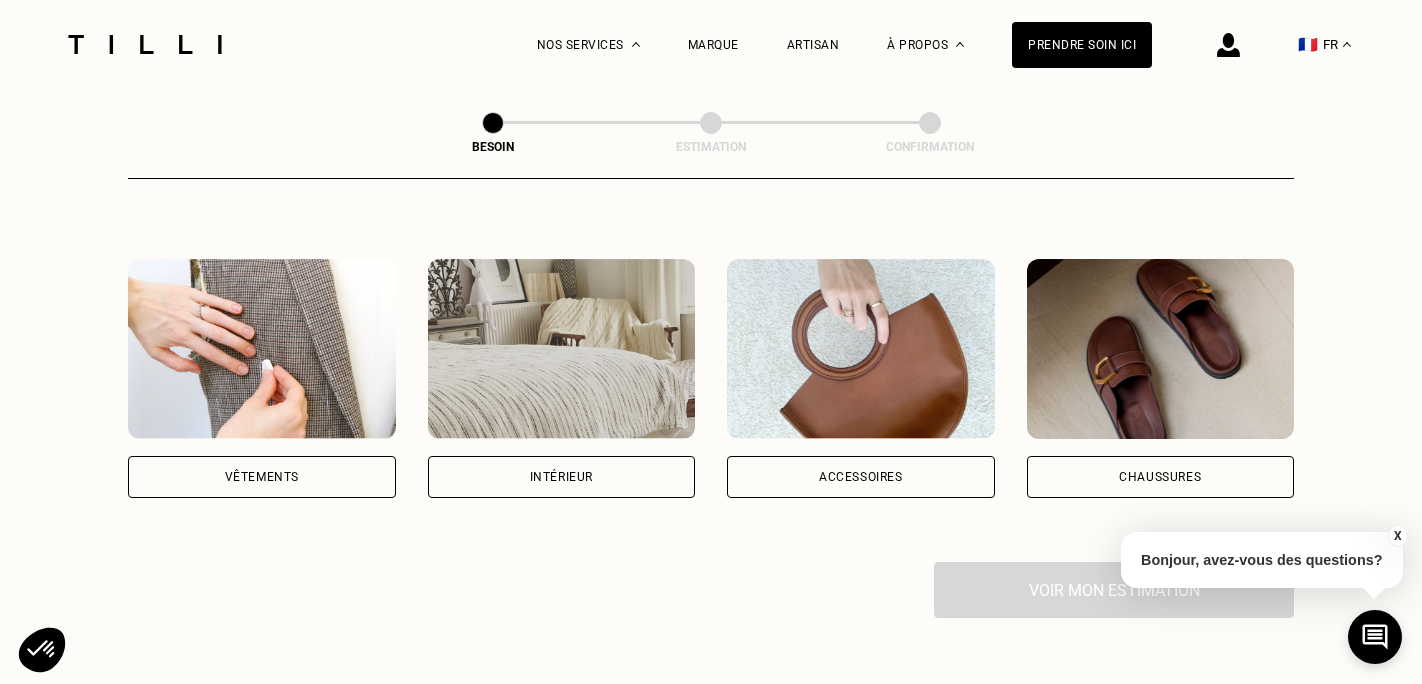 click on "Accessoires" at bounding box center [861, 477] 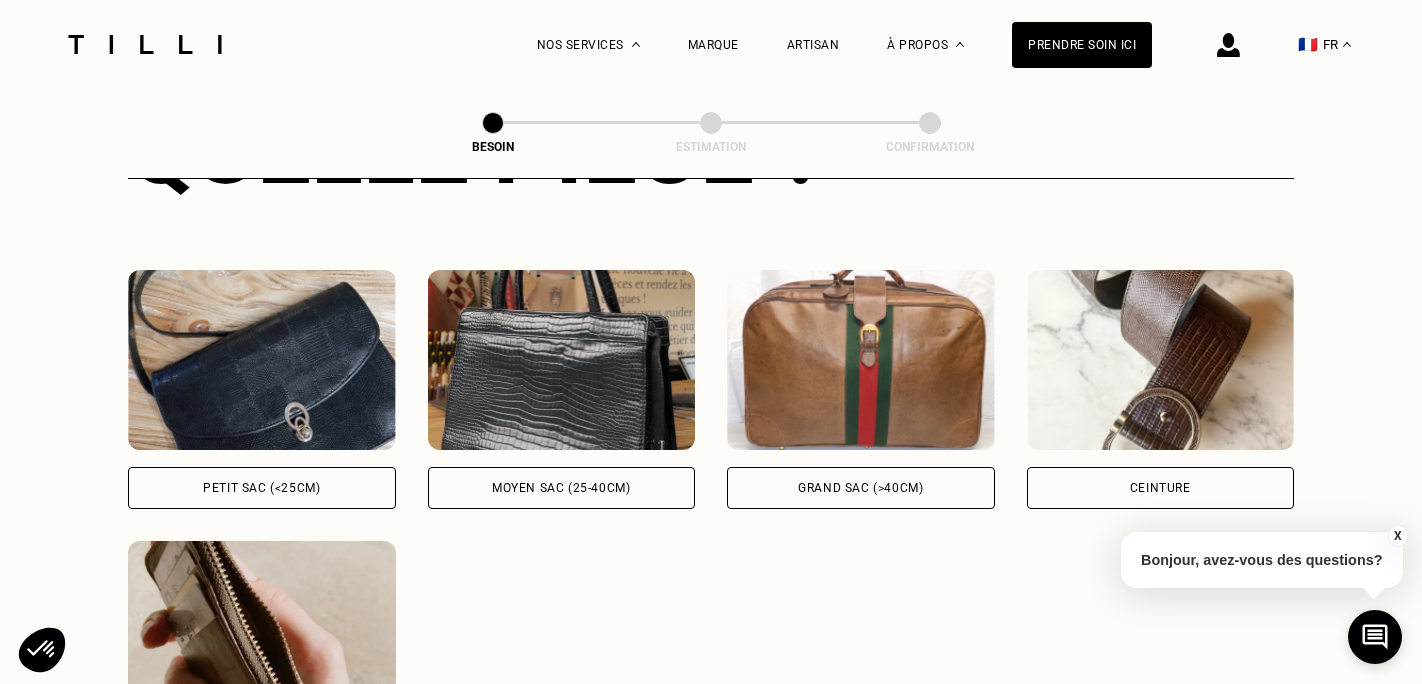 scroll, scrollTop: 878, scrollLeft: 0, axis: vertical 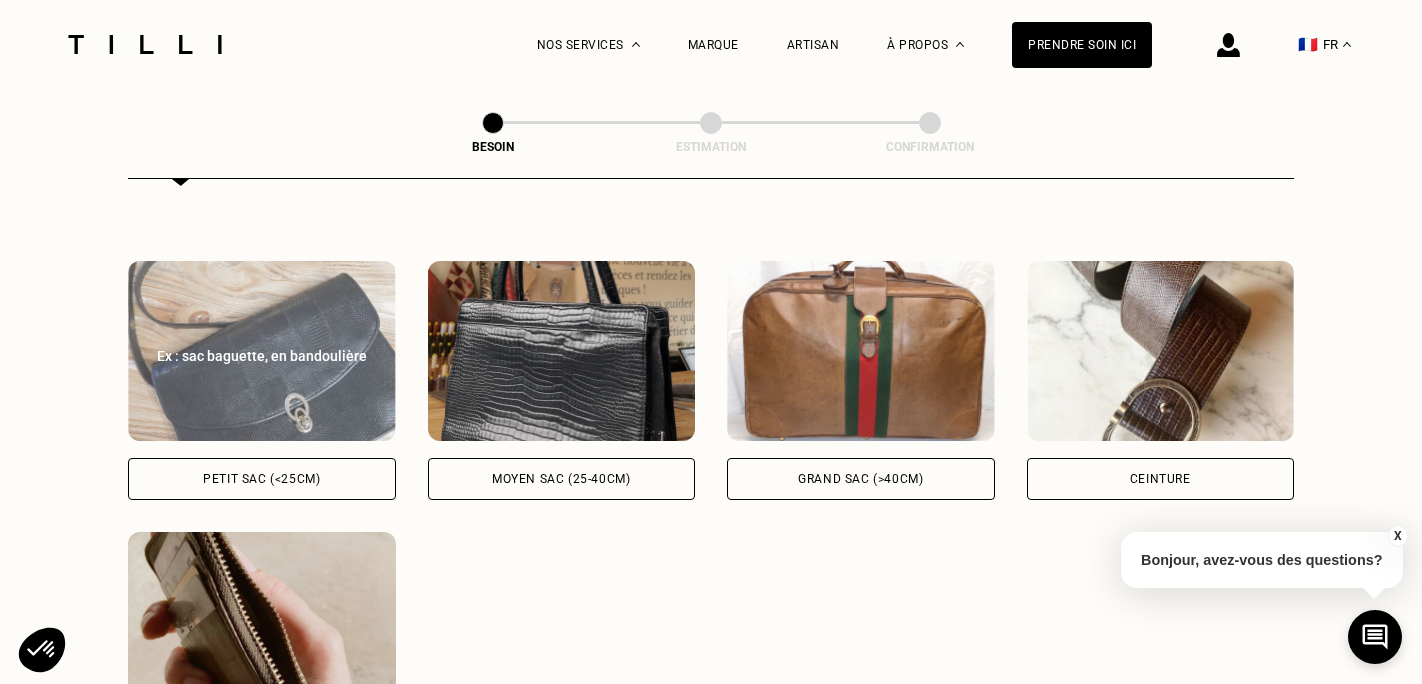 click on "Petit sac (<25cm)" at bounding box center (262, 479) 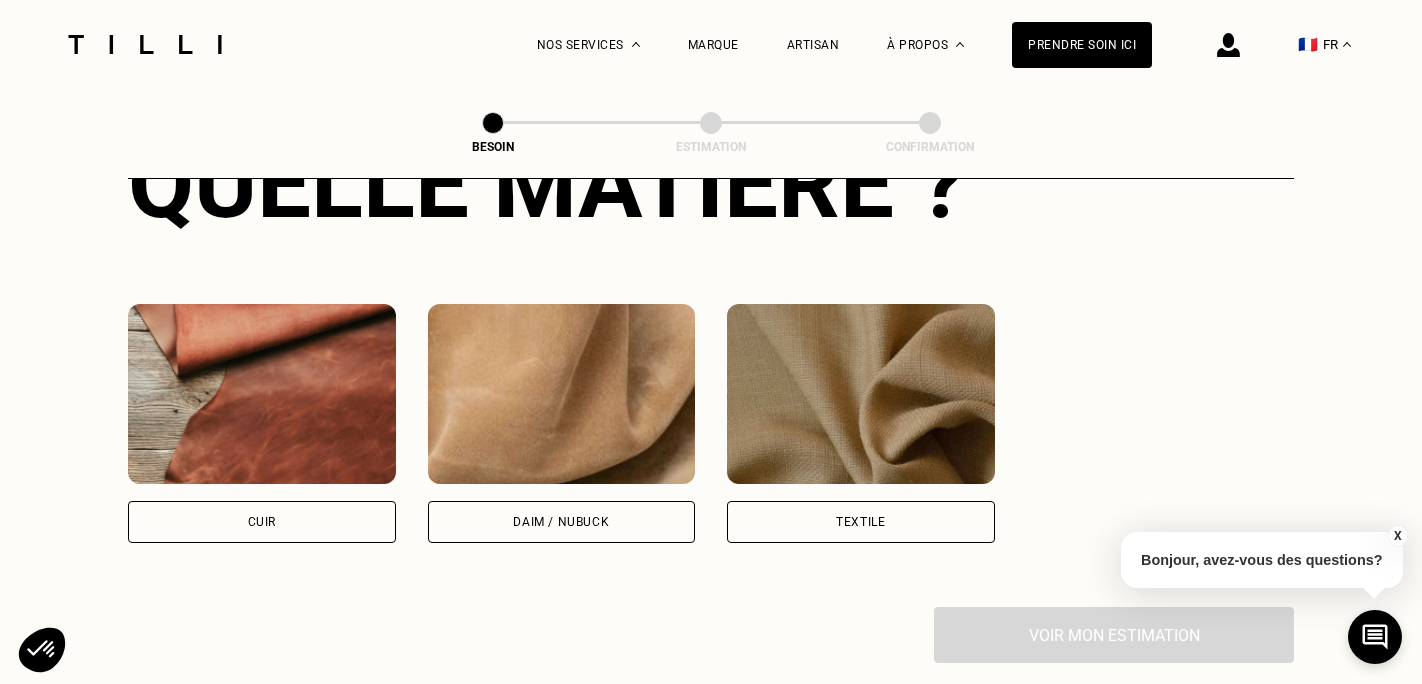 scroll, scrollTop: 1651, scrollLeft: 0, axis: vertical 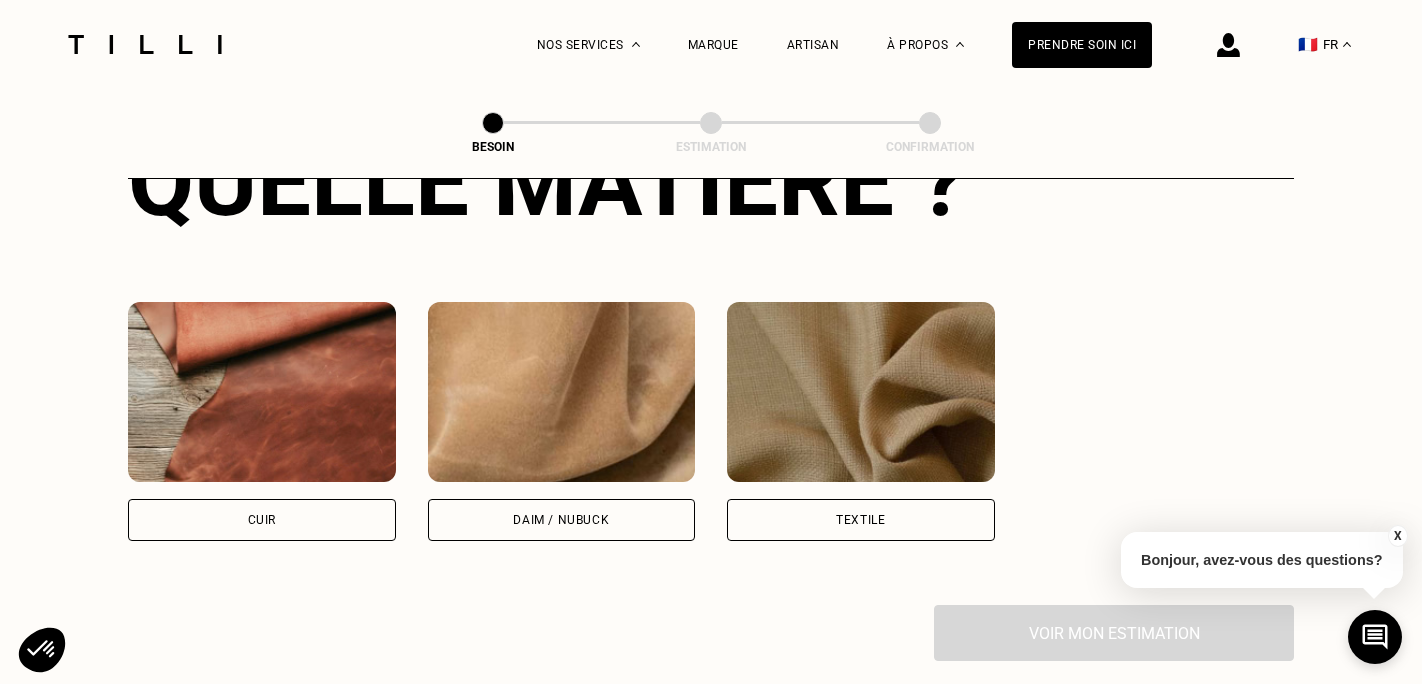 click on "Textile" at bounding box center [861, 520] 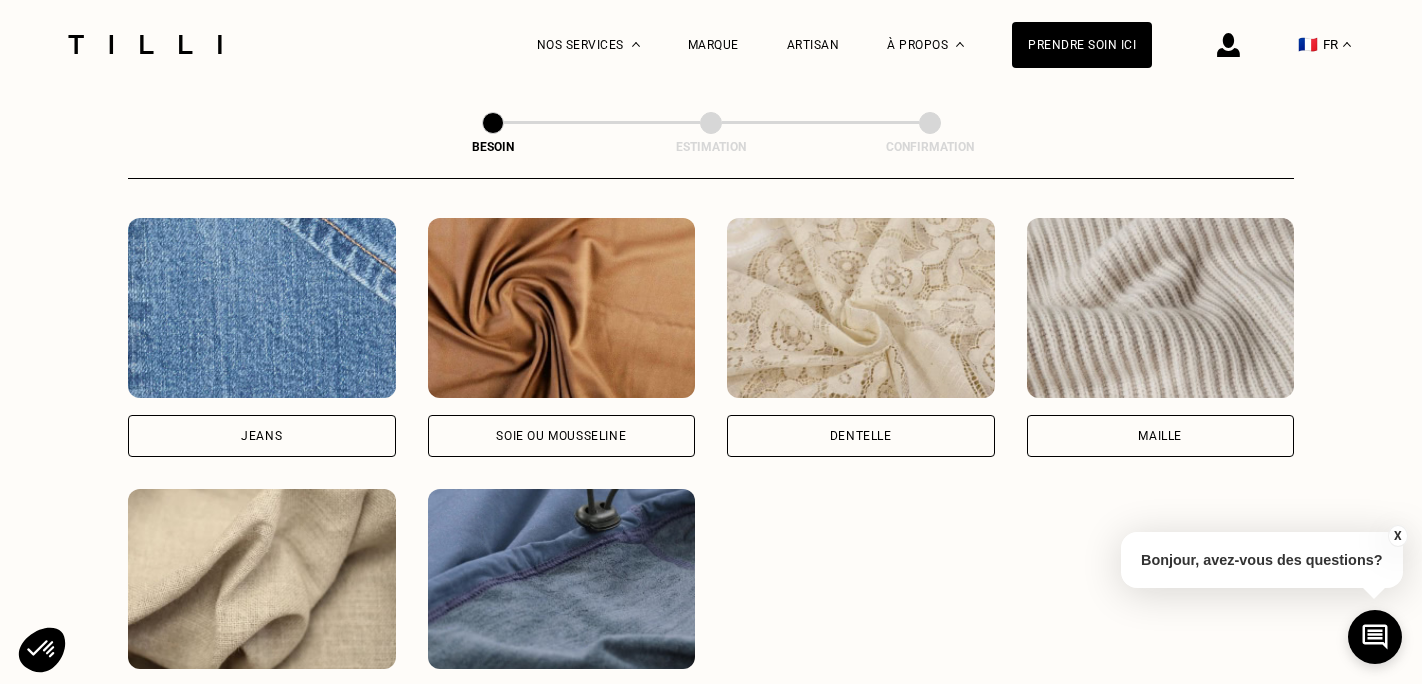 scroll, scrollTop: 2293, scrollLeft: 0, axis: vertical 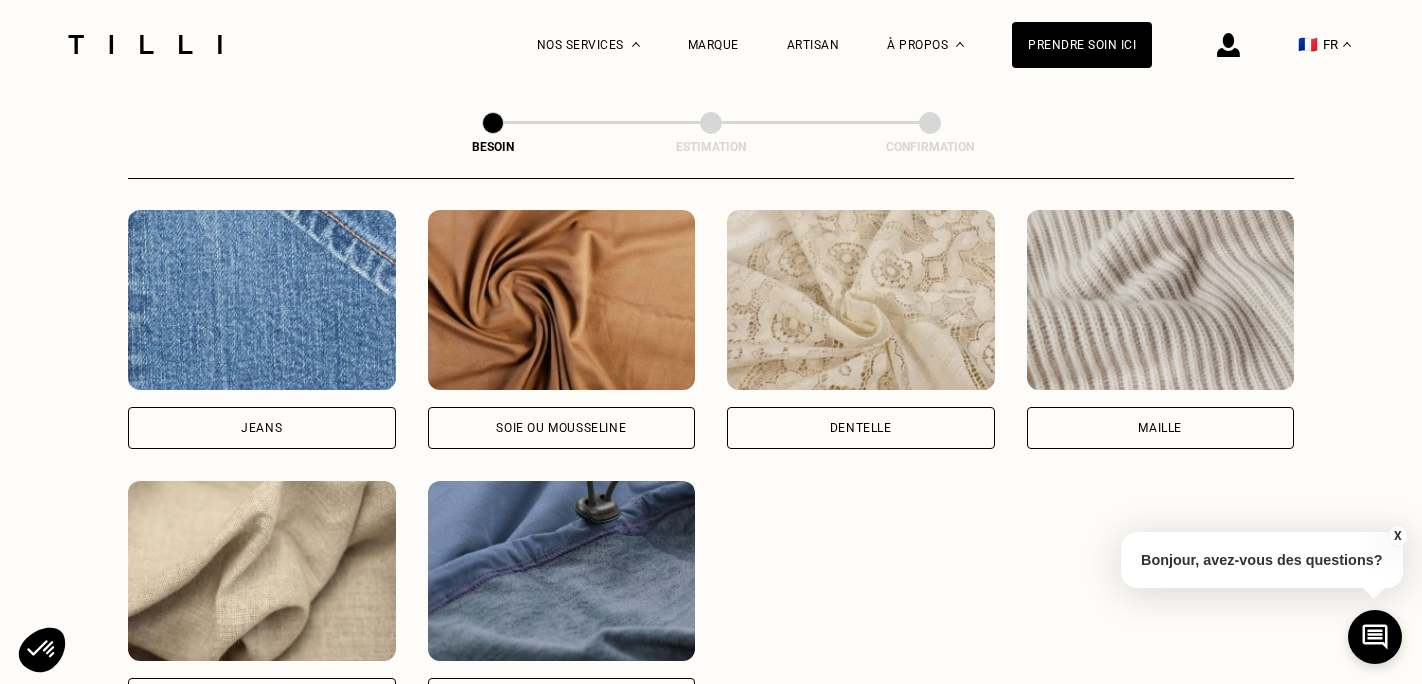 click on "Maille" at bounding box center (1161, 428) 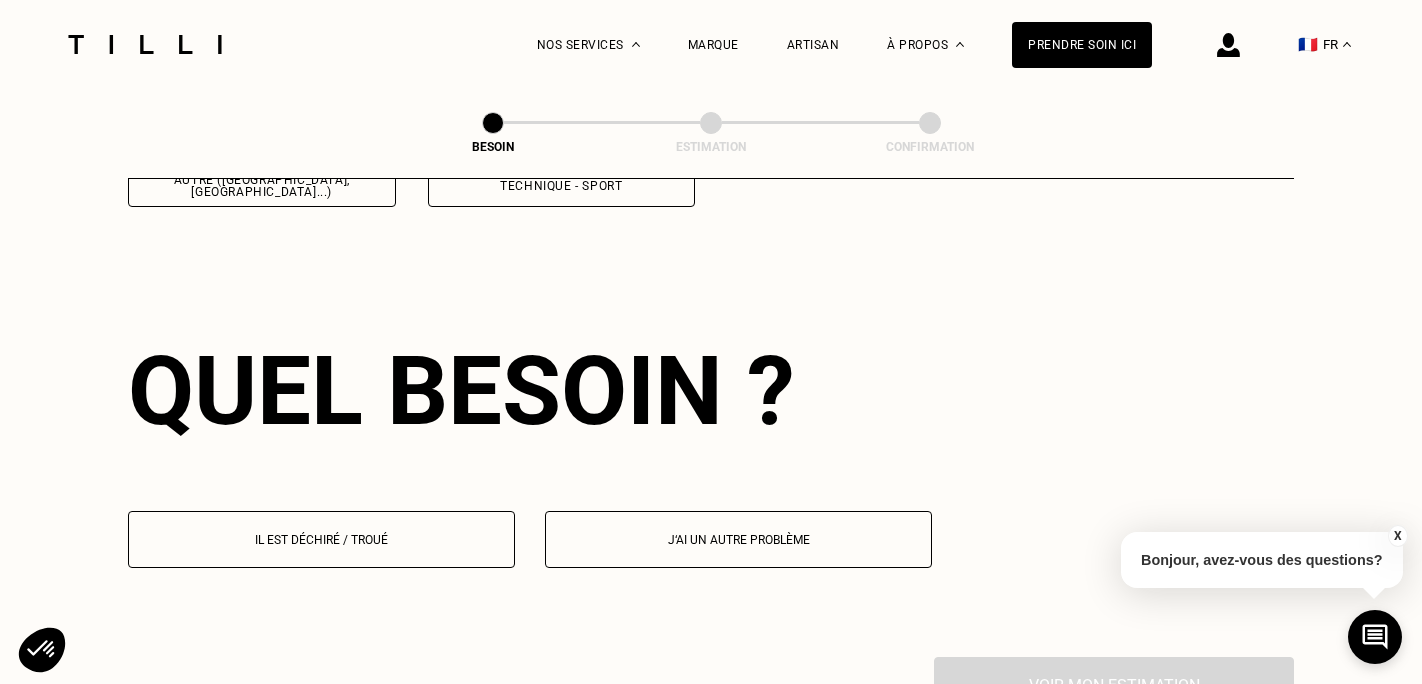 scroll, scrollTop: 2828, scrollLeft: 0, axis: vertical 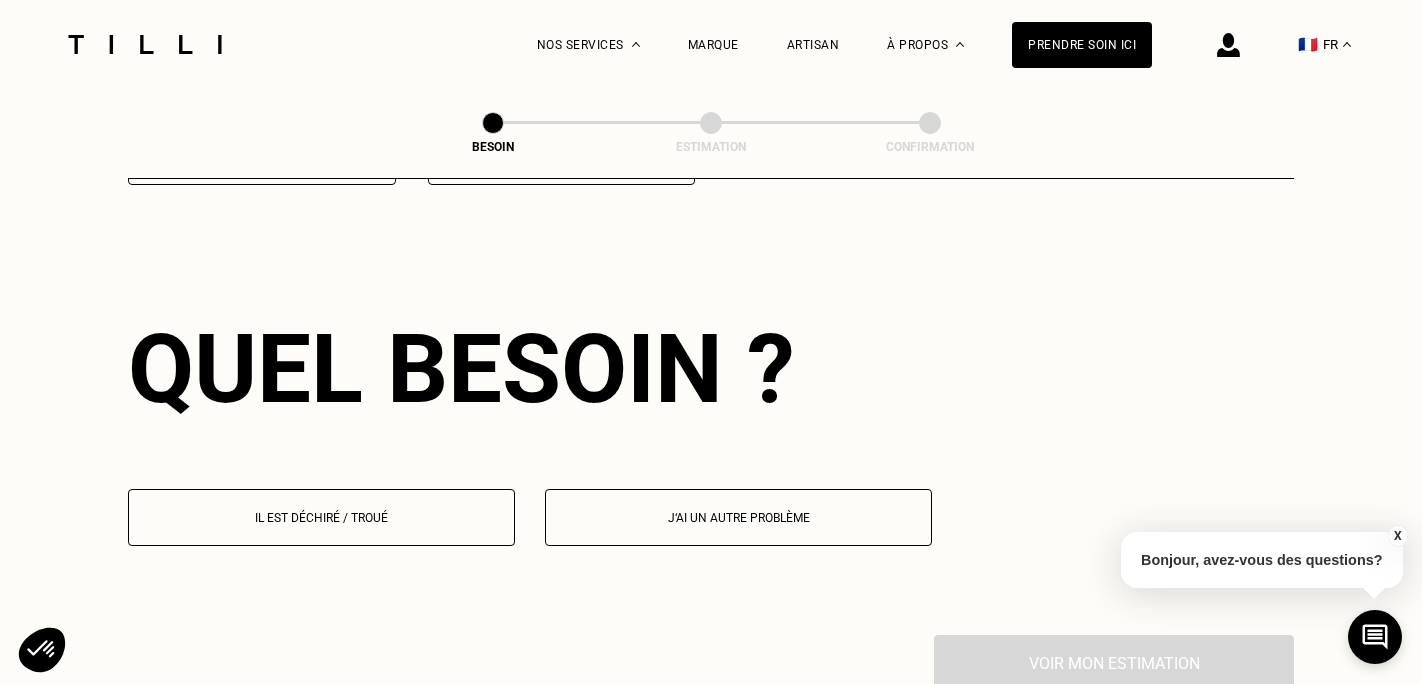 click on "J‘ai un autre problème" at bounding box center [738, 517] 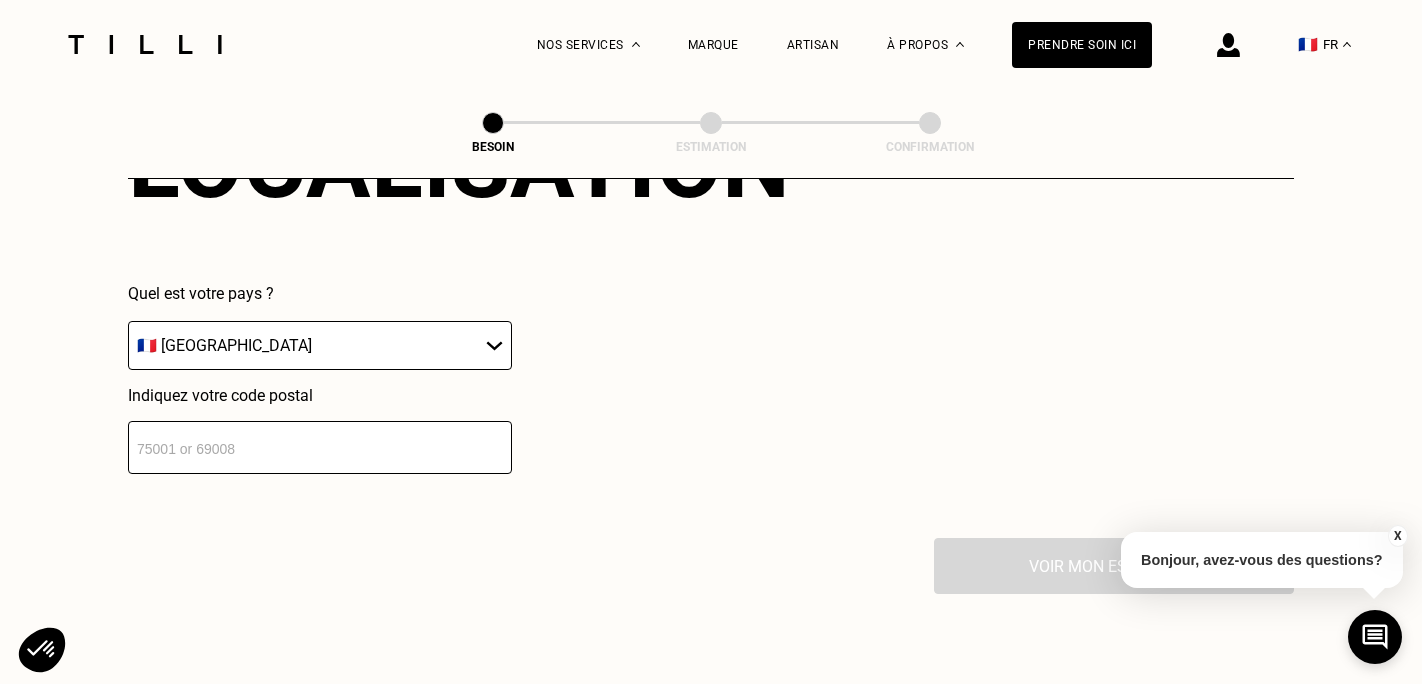 scroll, scrollTop: 3418, scrollLeft: 0, axis: vertical 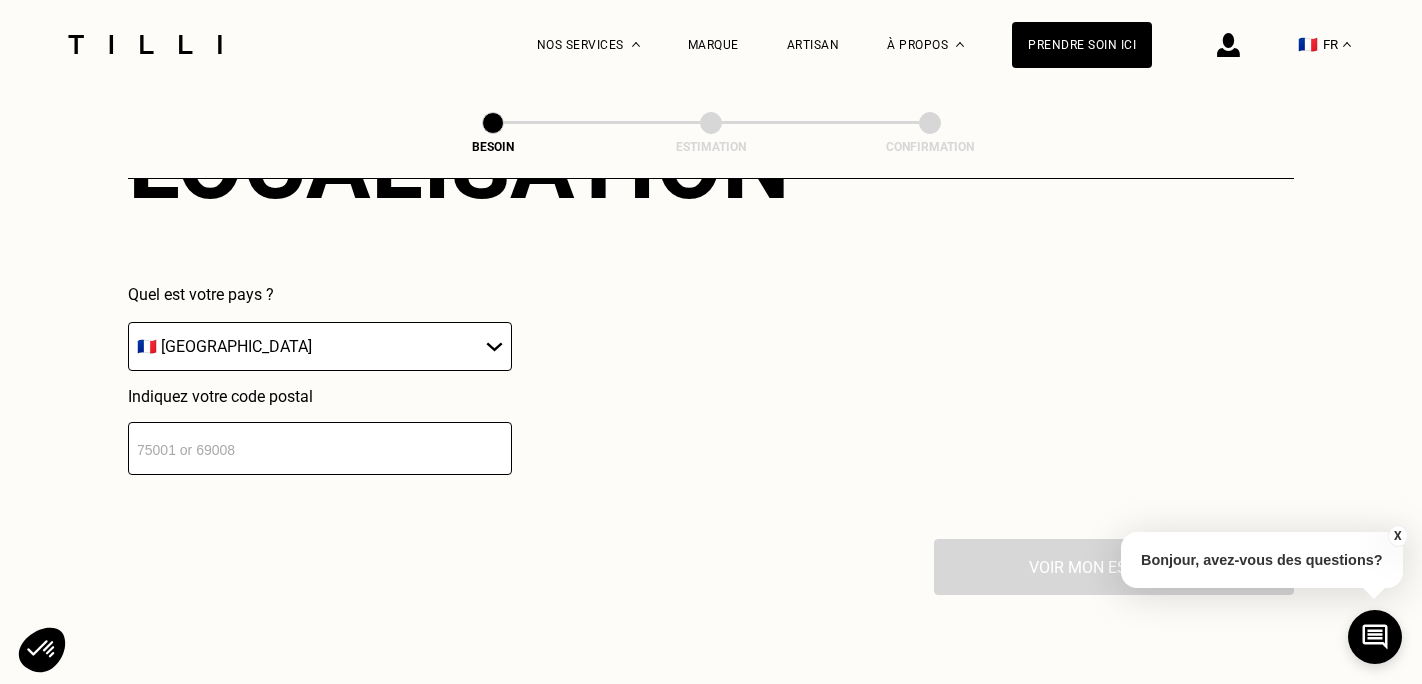 click at bounding box center (320, 448) 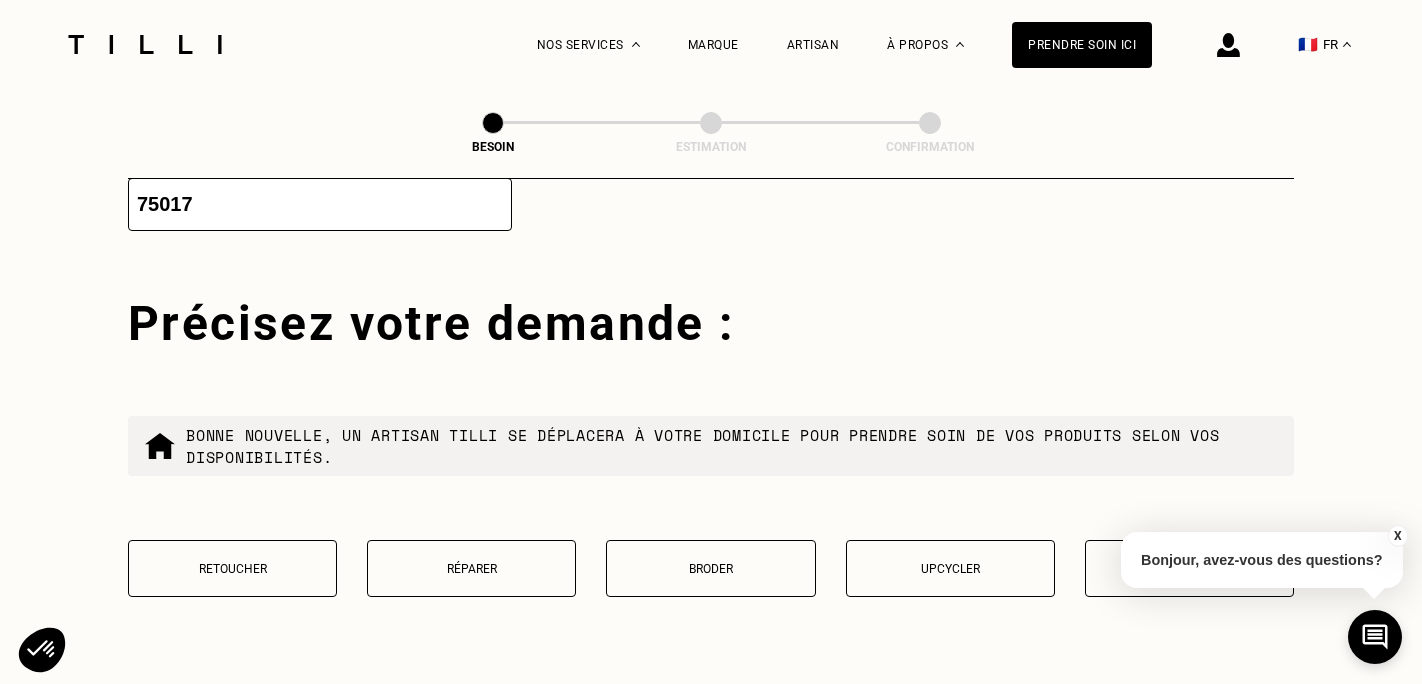 click on "Précisez votre demande : Bonne nouvelle, un artisan tilli se déplacera à votre domicile pour prendre soin de vos produits selon vos disponibilités. Retoucher Réparer Broder Upcycler Créer" at bounding box center (711, 490) 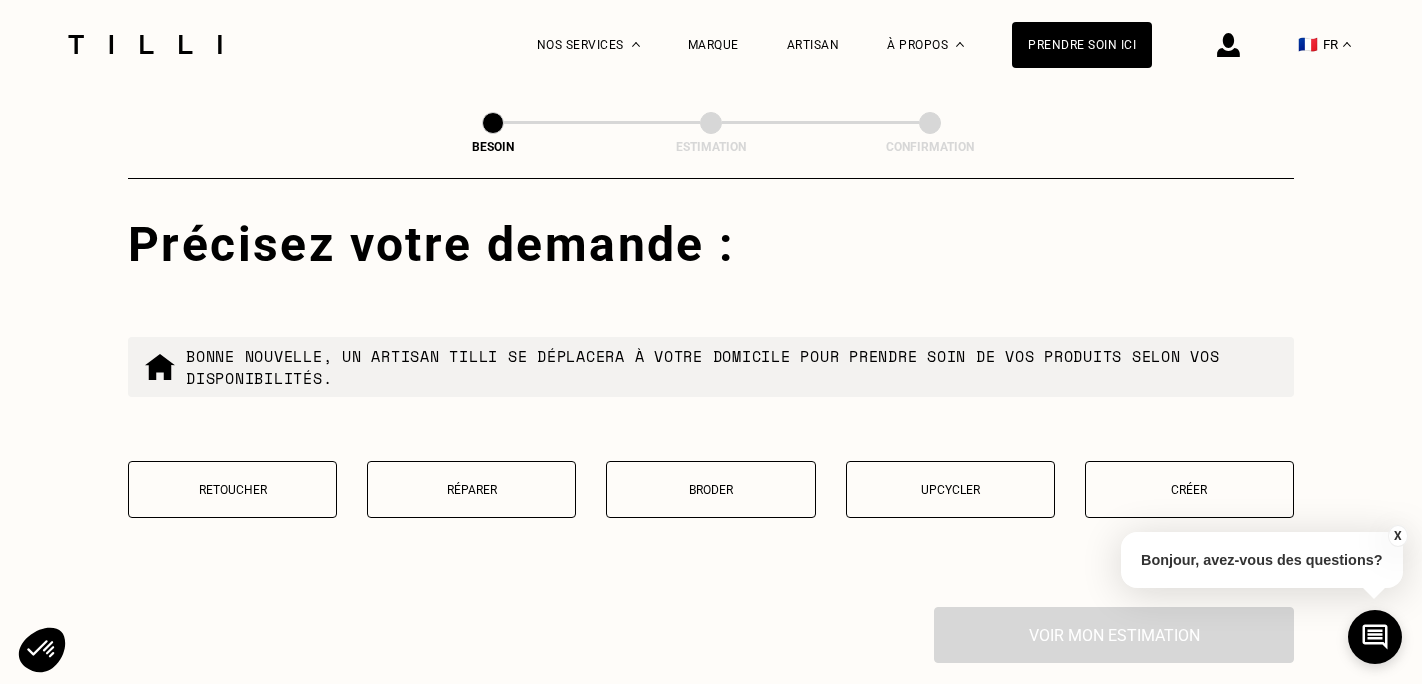 scroll, scrollTop: 3743, scrollLeft: 0, axis: vertical 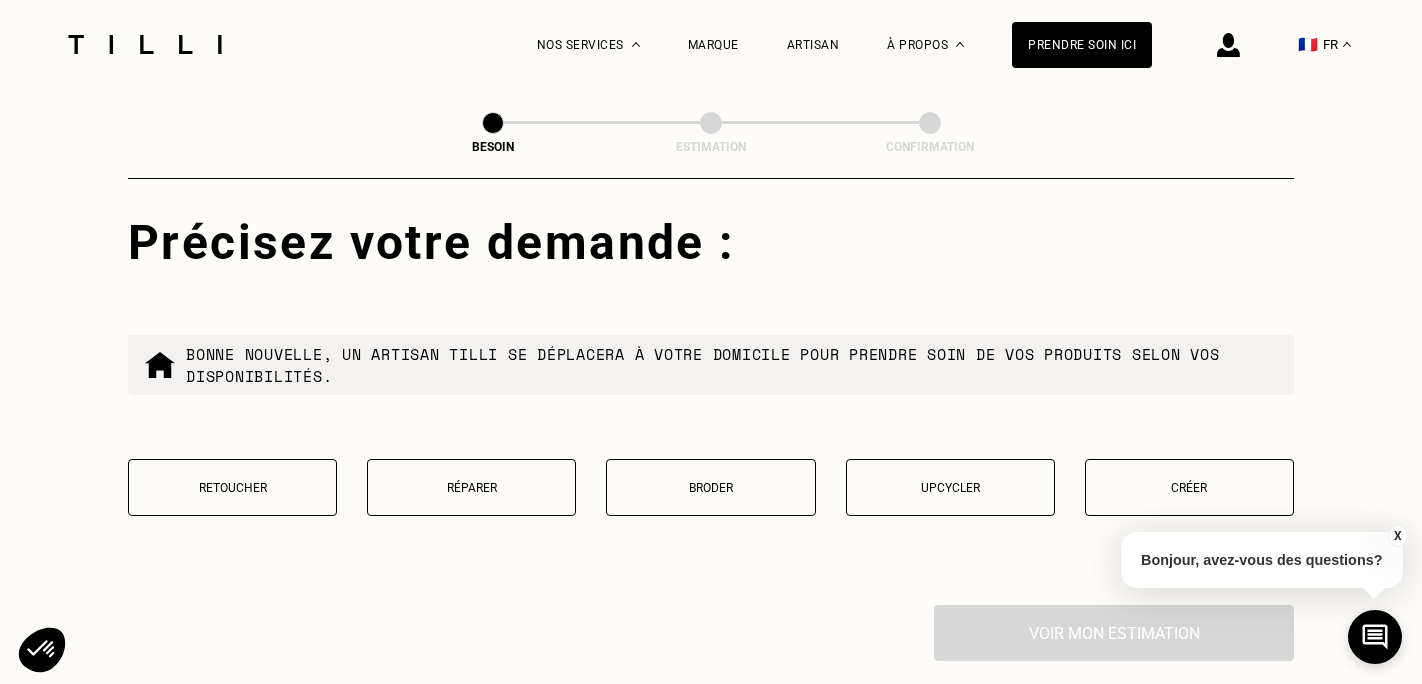 click on "Réparer" at bounding box center [471, 487] 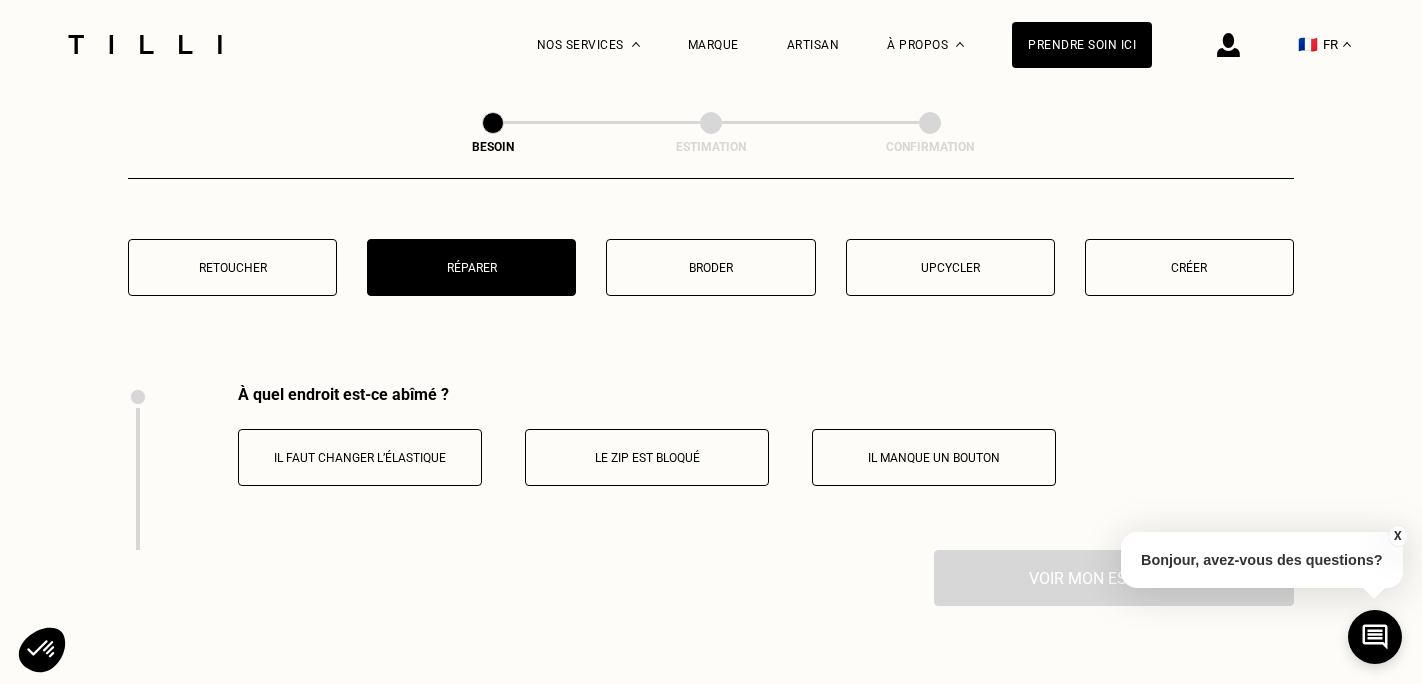 scroll, scrollTop: 3958, scrollLeft: 0, axis: vertical 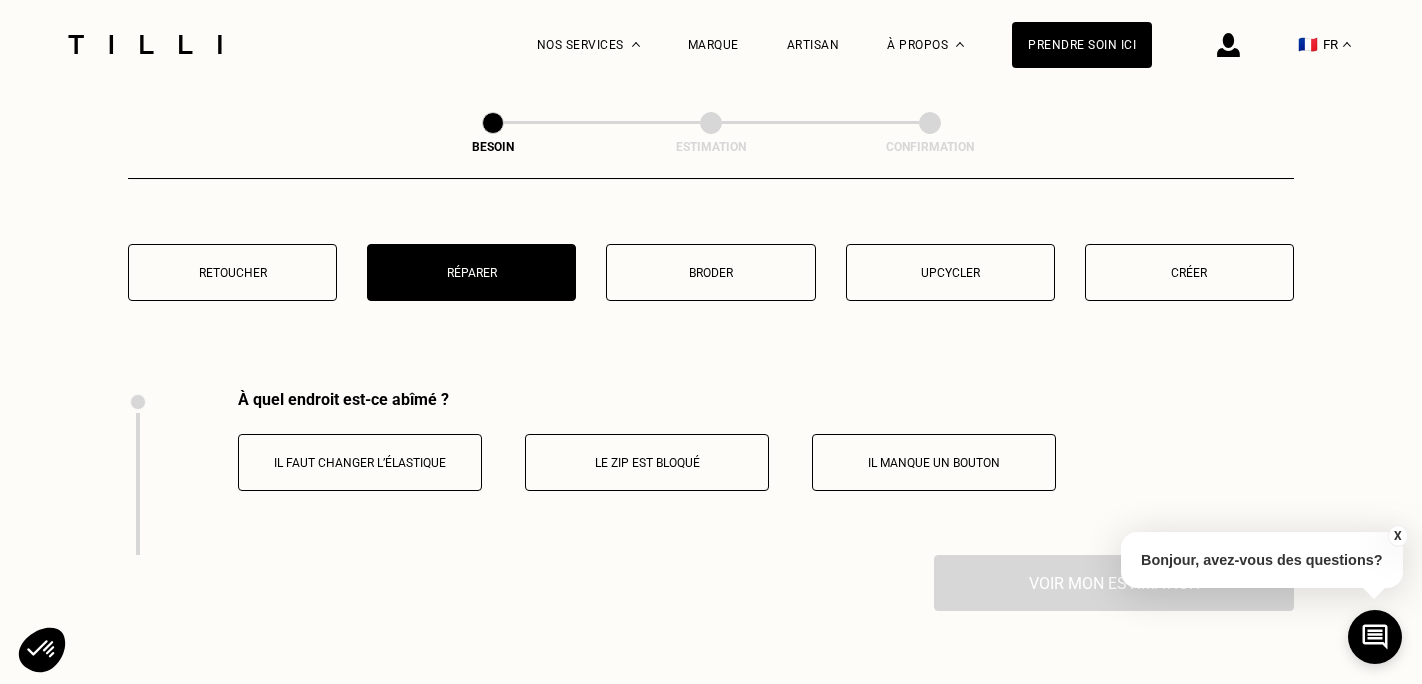 click on "Retoucher" at bounding box center (232, 273) 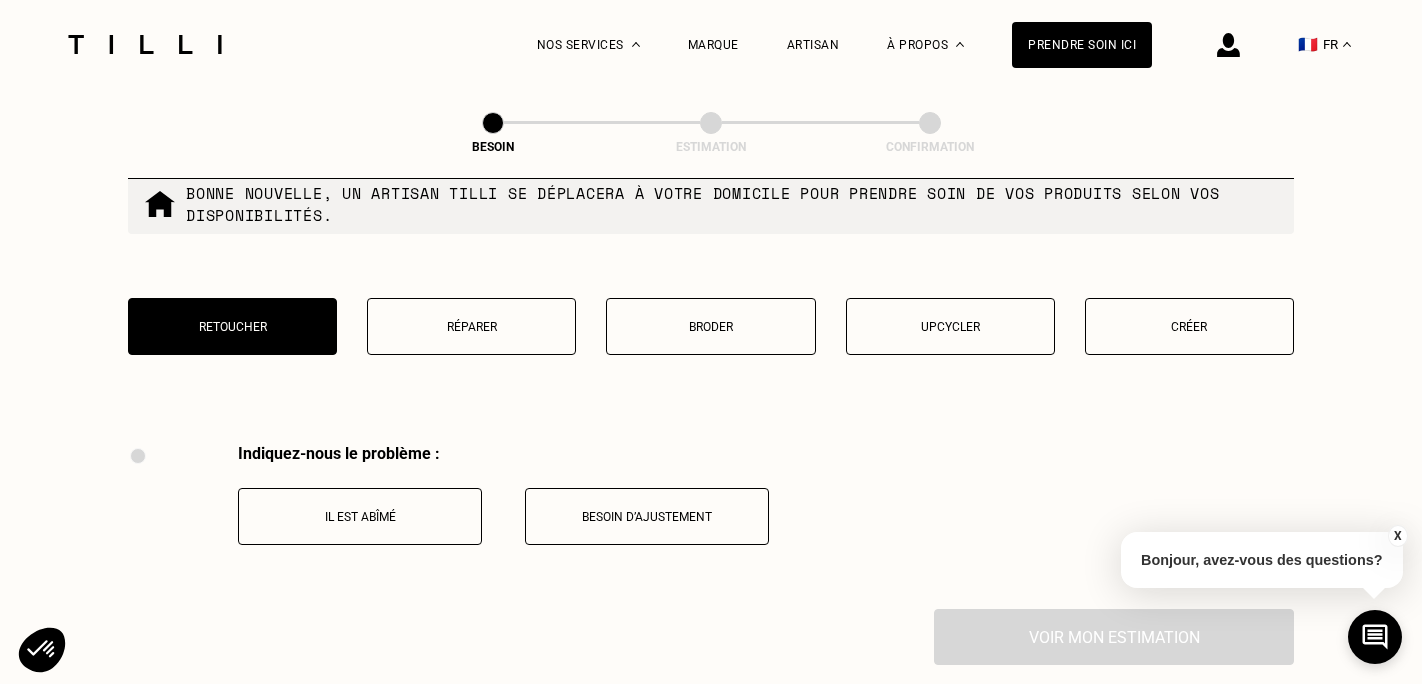 scroll, scrollTop: 3900, scrollLeft: 0, axis: vertical 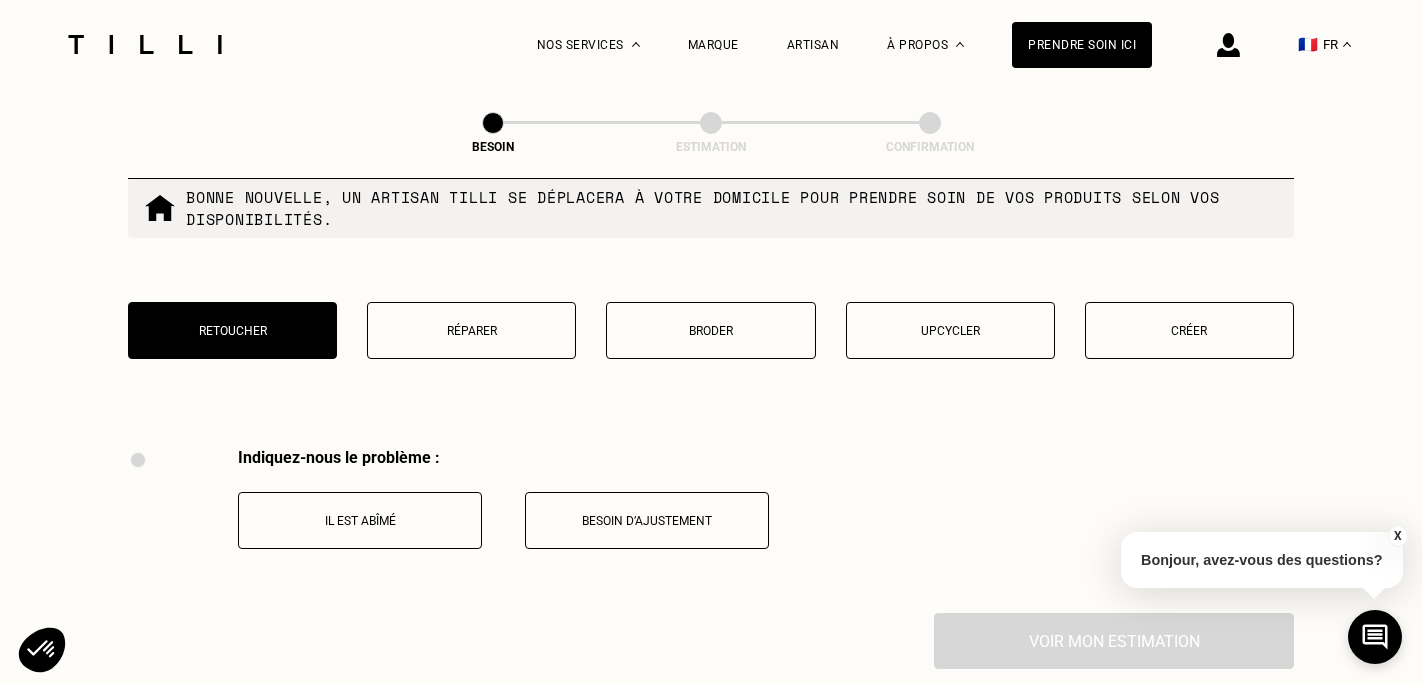 click on "Broder" at bounding box center (710, 331) 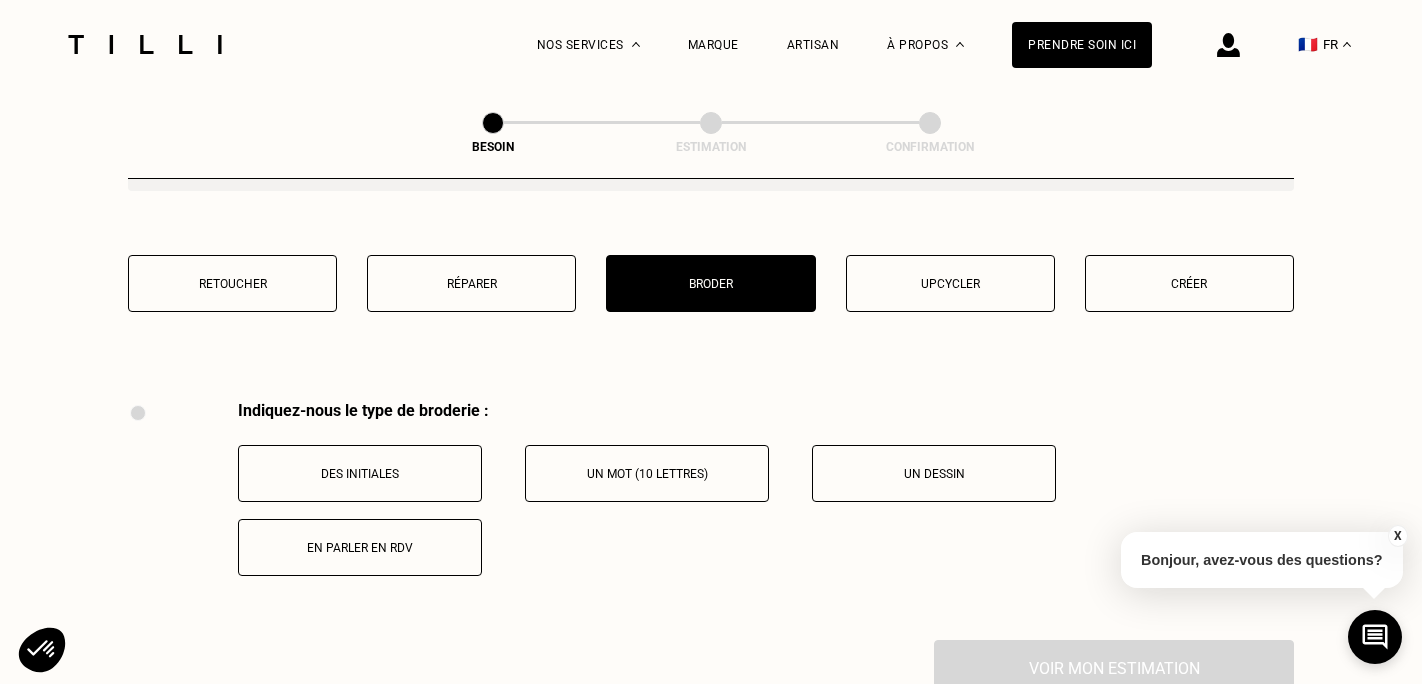 scroll, scrollTop: 3945, scrollLeft: 0, axis: vertical 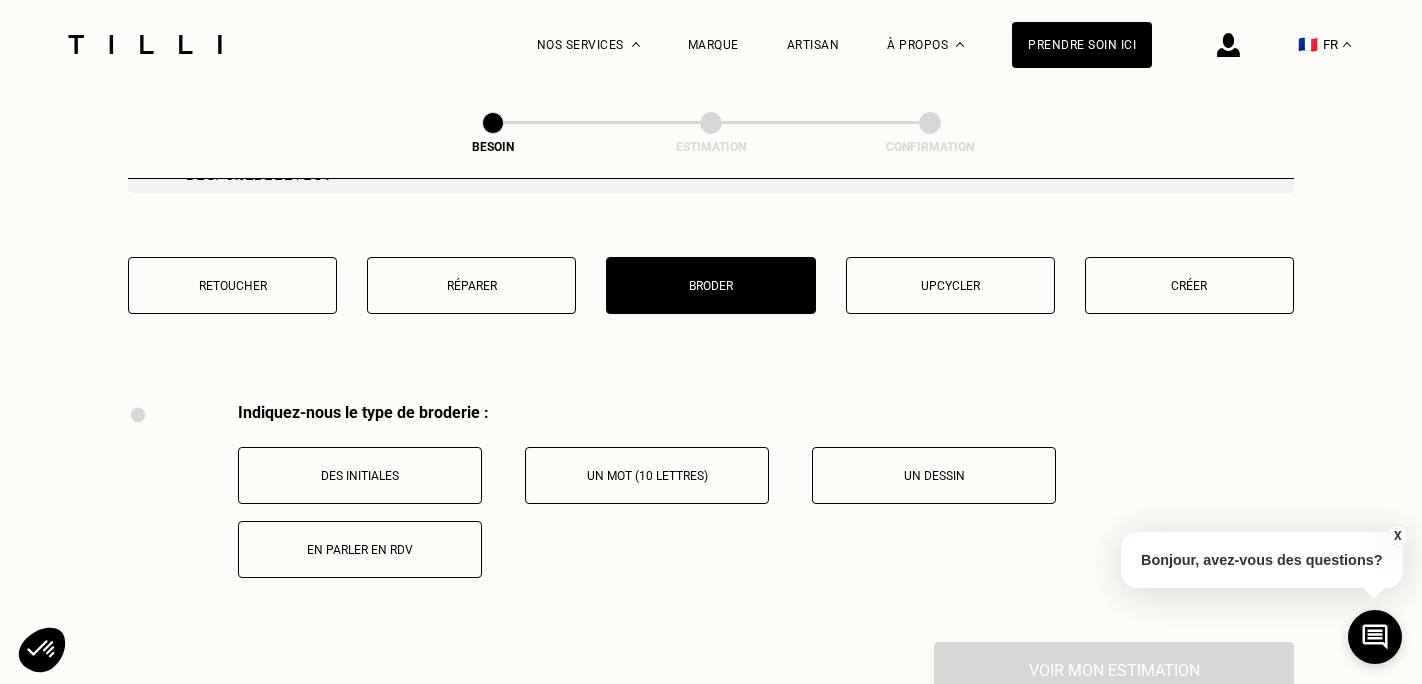 click on "Upcycler" at bounding box center [950, 286] 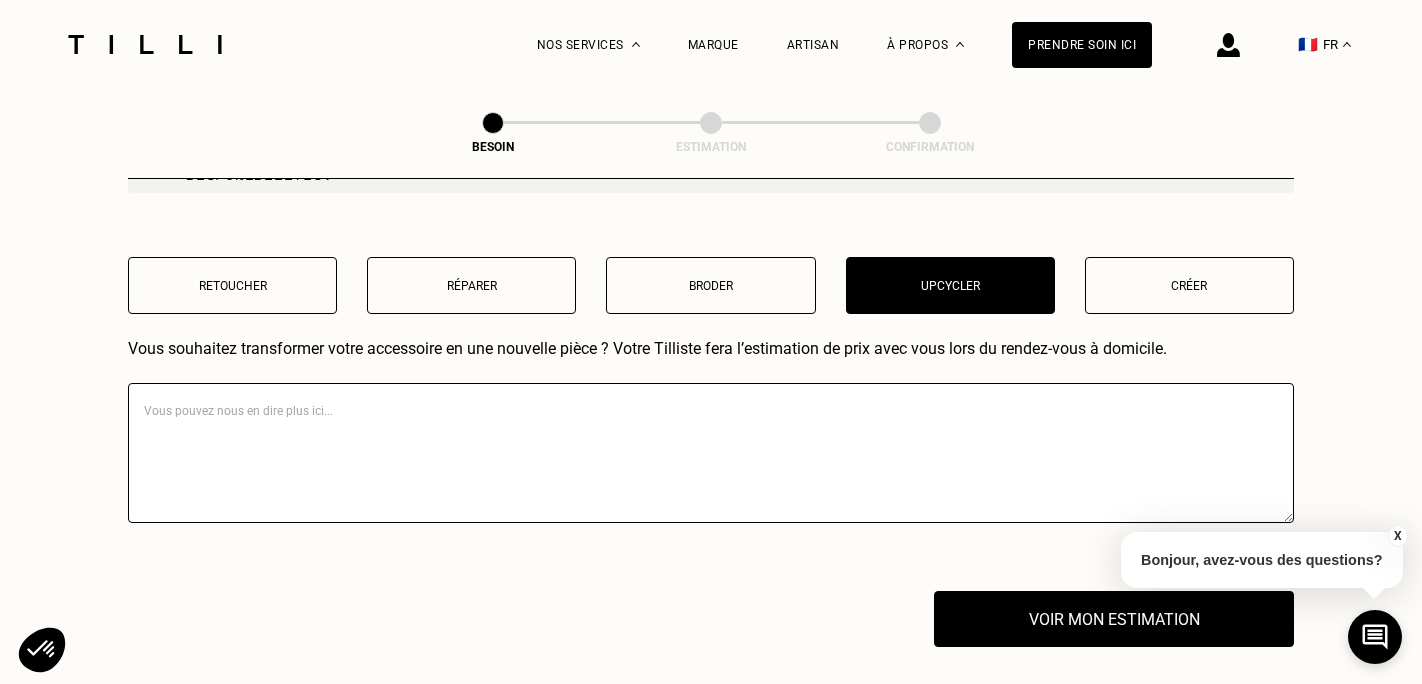 click on "Créer" at bounding box center [1189, 286] 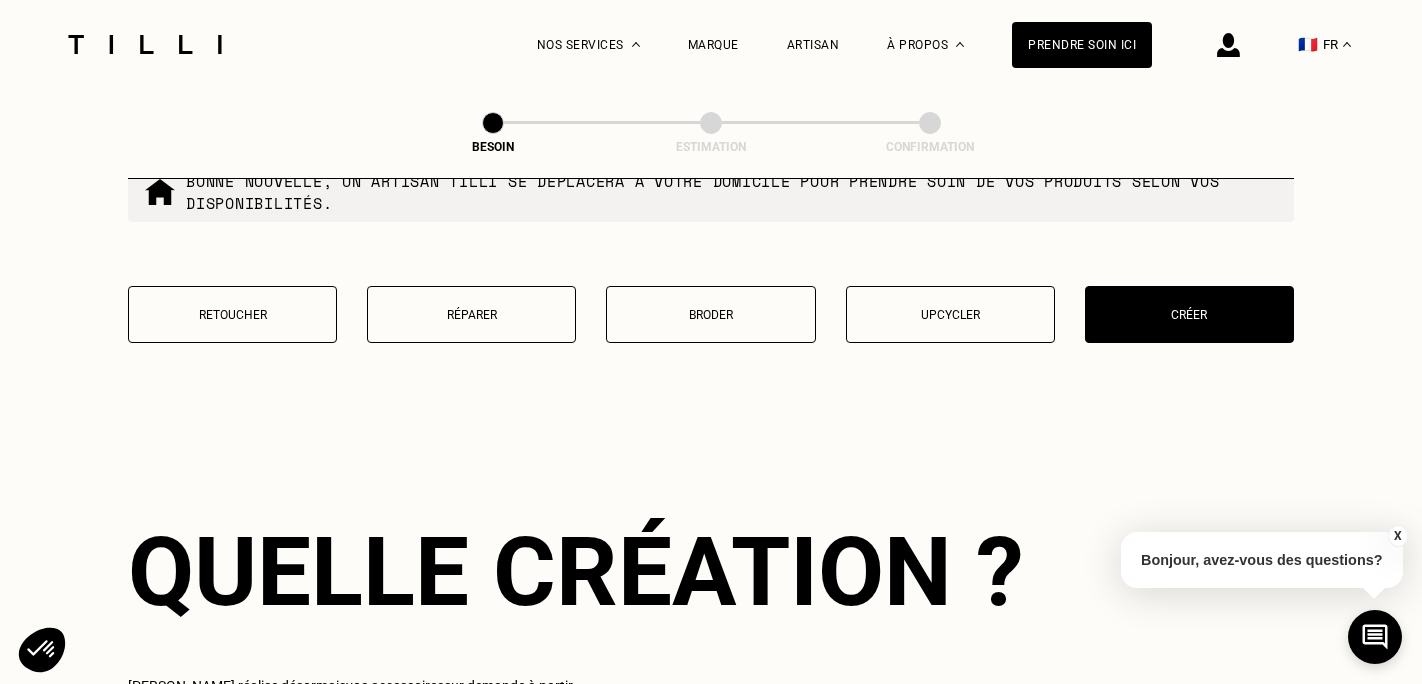 scroll, scrollTop: 3914, scrollLeft: 0, axis: vertical 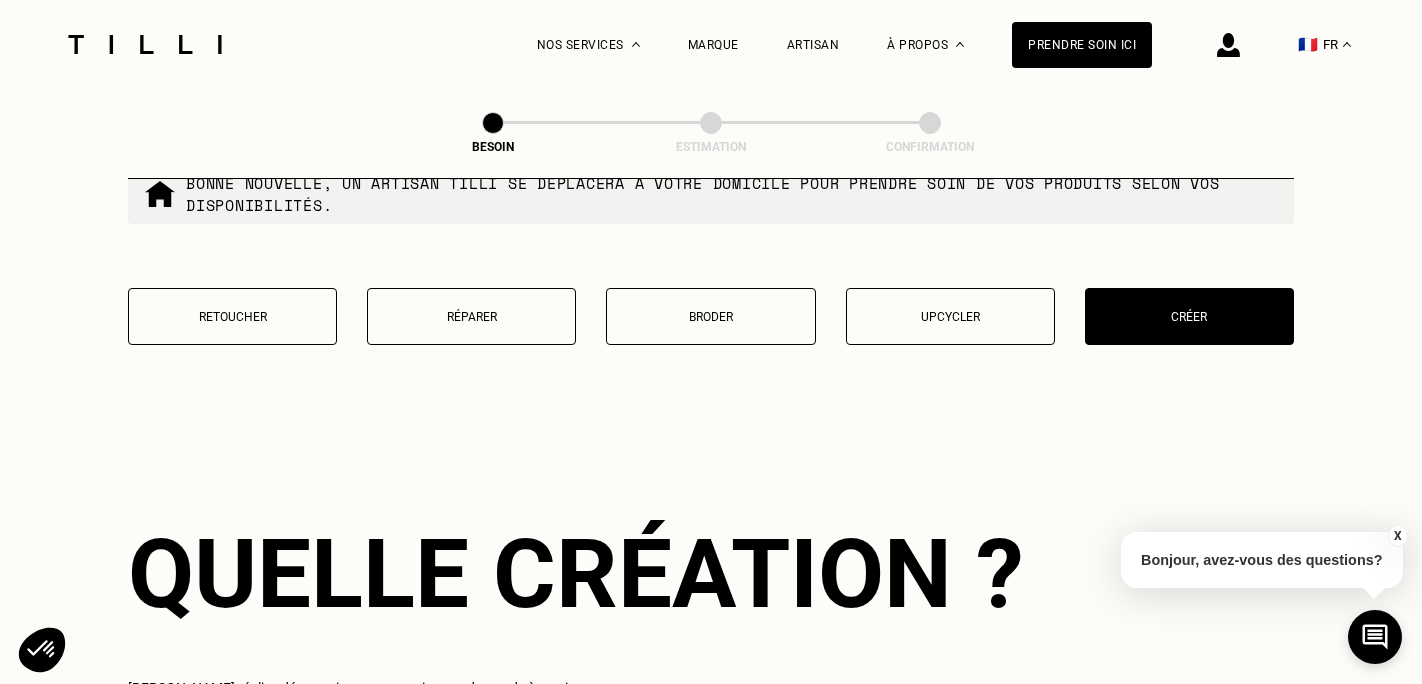 click on "Réparer" at bounding box center [471, 316] 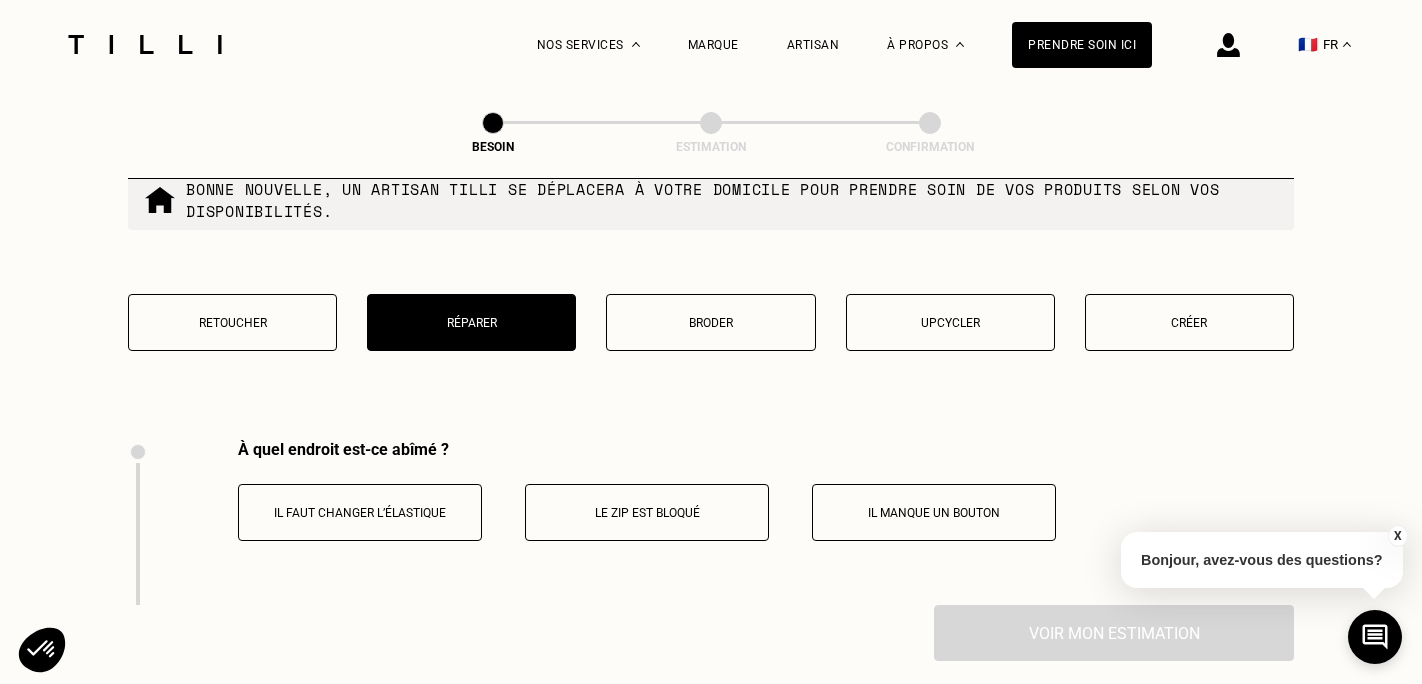 scroll, scrollTop: 3907, scrollLeft: 0, axis: vertical 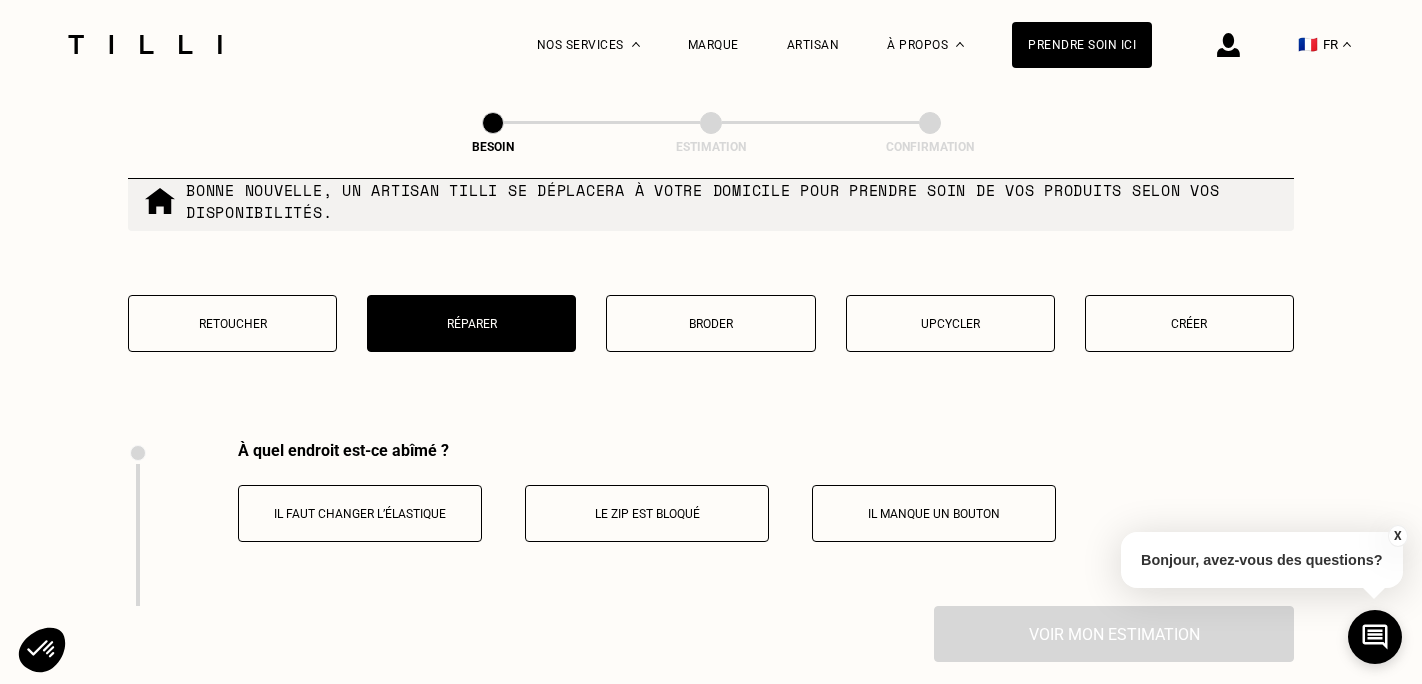 click on "Retoucher" at bounding box center [232, 324] 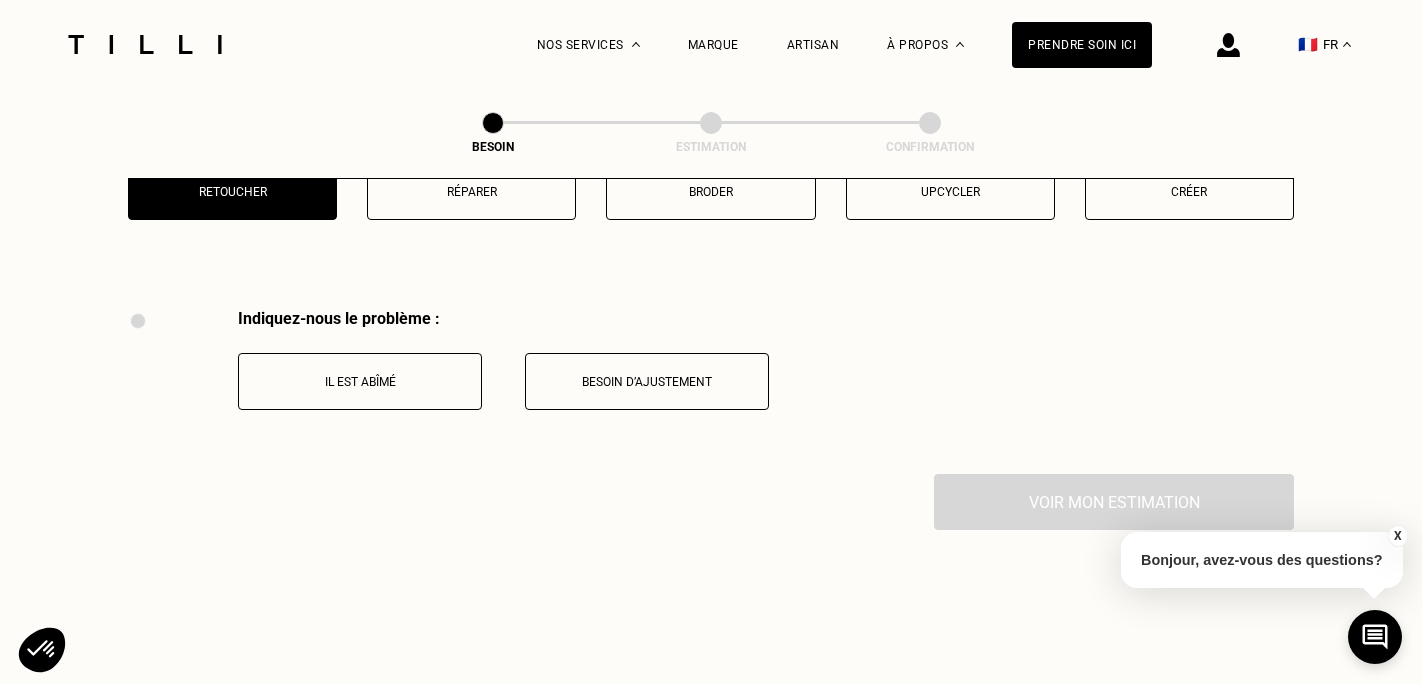 scroll, scrollTop: 4038, scrollLeft: 0, axis: vertical 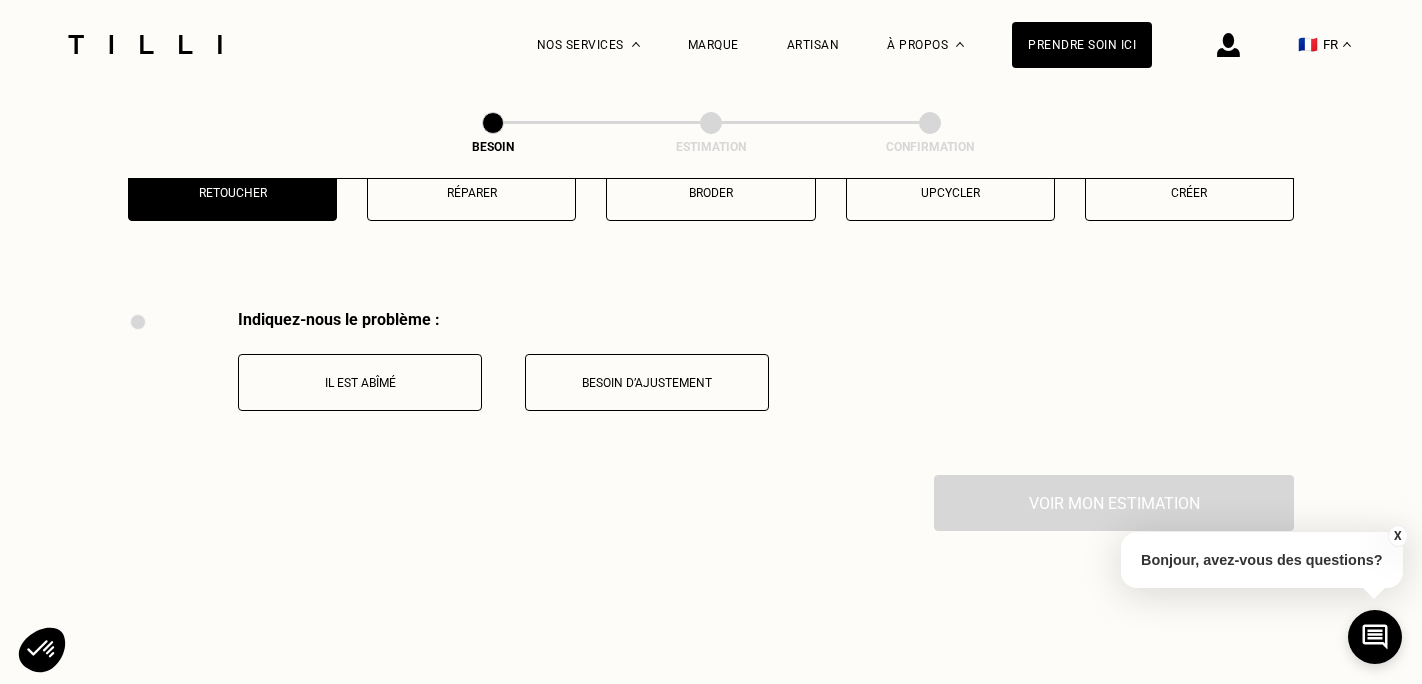 click on "Besoin d’ajustement" at bounding box center [647, 382] 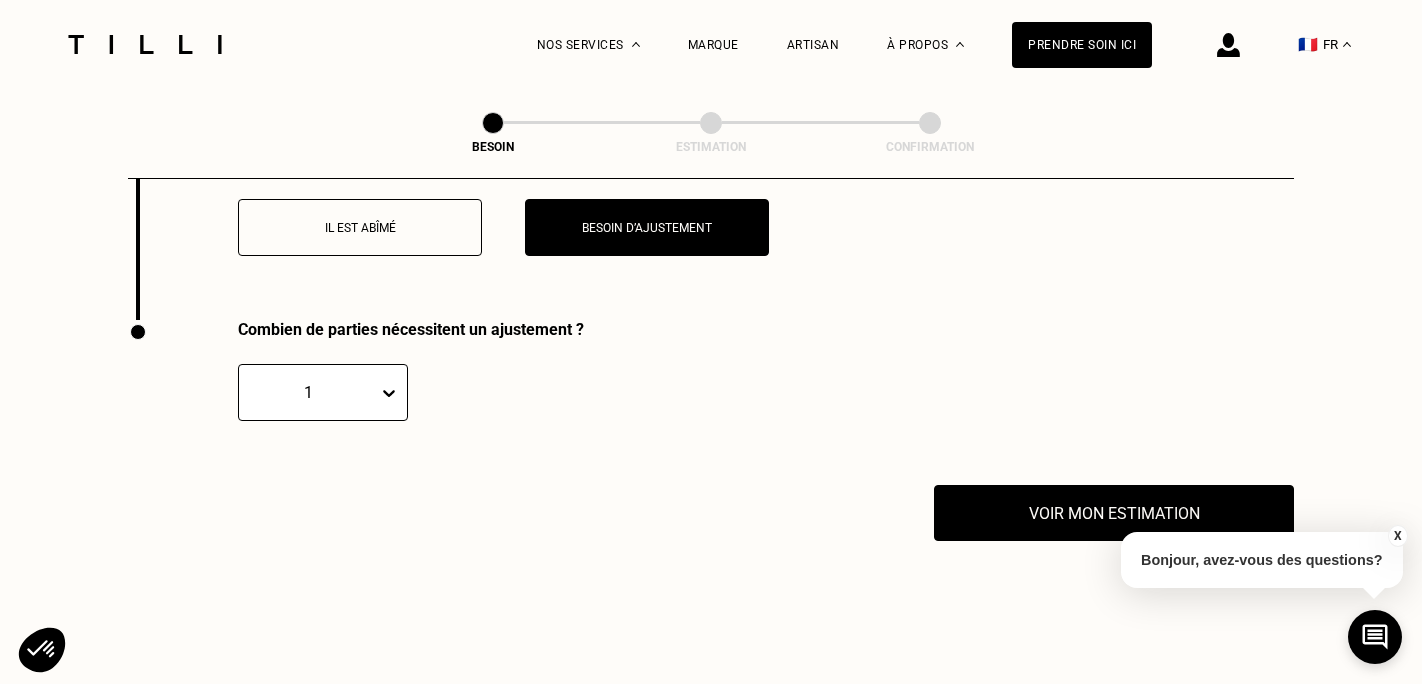 scroll, scrollTop: 4181, scrollLeft: 0, axis: vertical 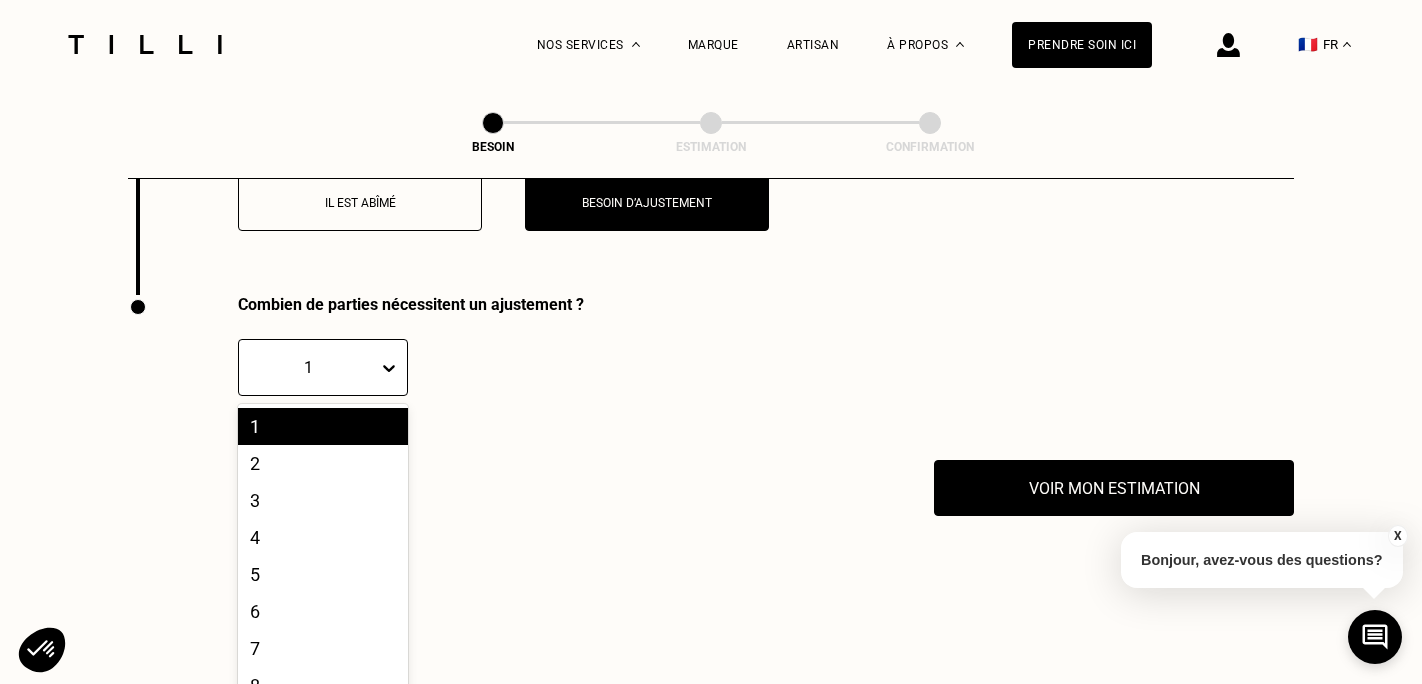 click on "1, 1 of 10. 10 results available. Use Up and Down to choose options, press Enter to select the currently focused option, press Escape to exit the menu, press Tab to select the option and exit the menu. 1 1 2 3 4 5 6 7 8 9 10" at bounding box center [323, 367] 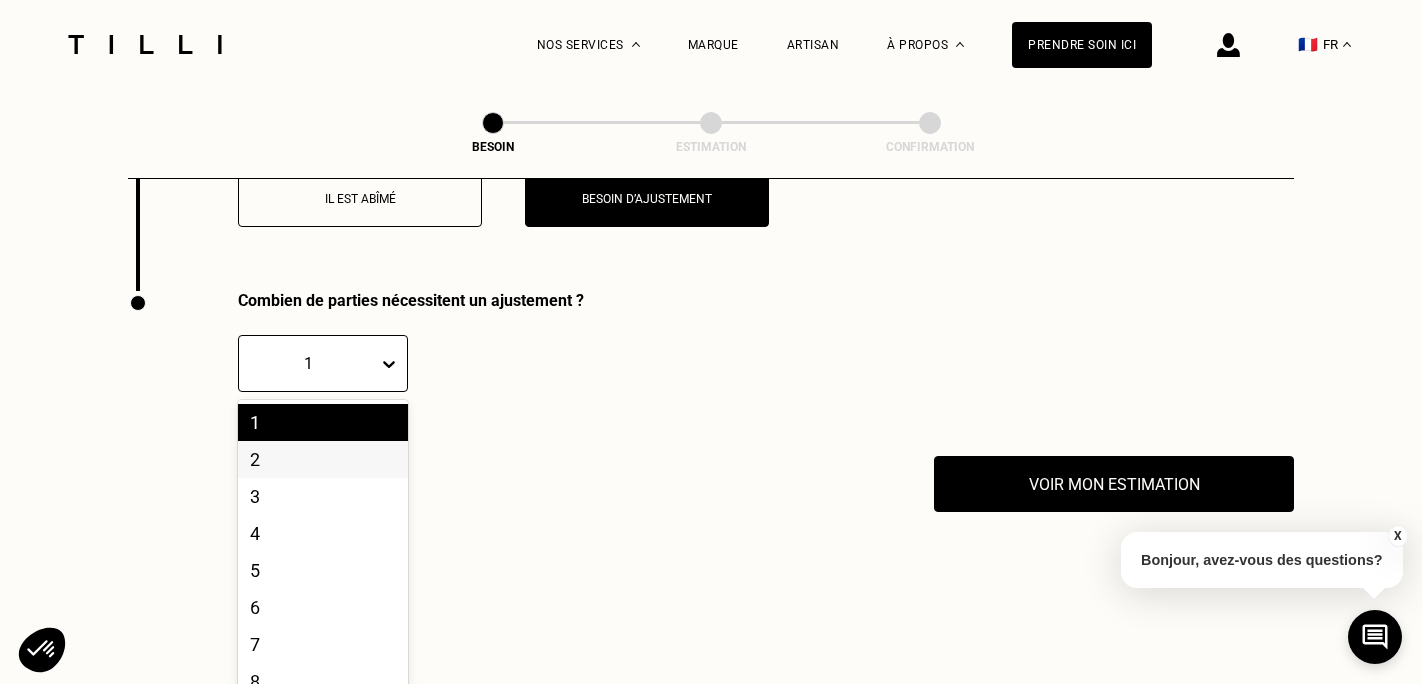 click on "2" at bounding box center (323, 459) 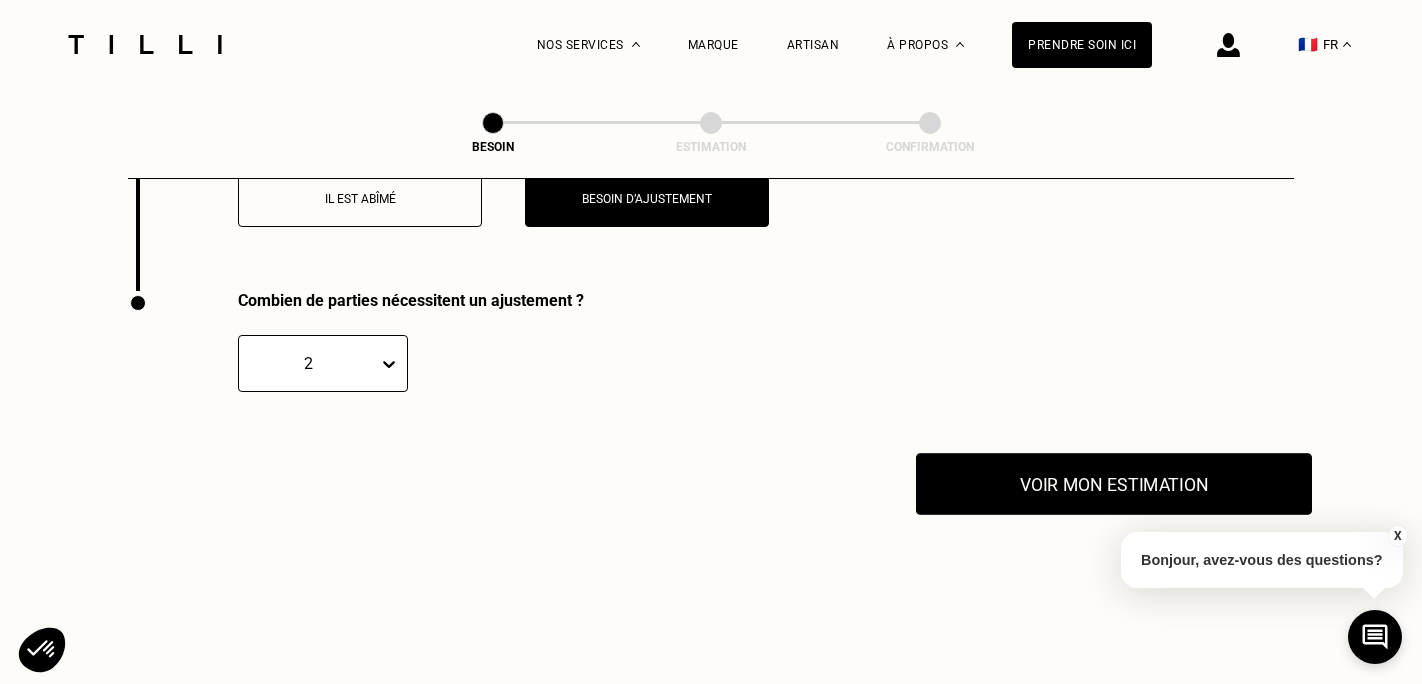 click on "Voir mon estimation" at bounding box center (1114, 484) 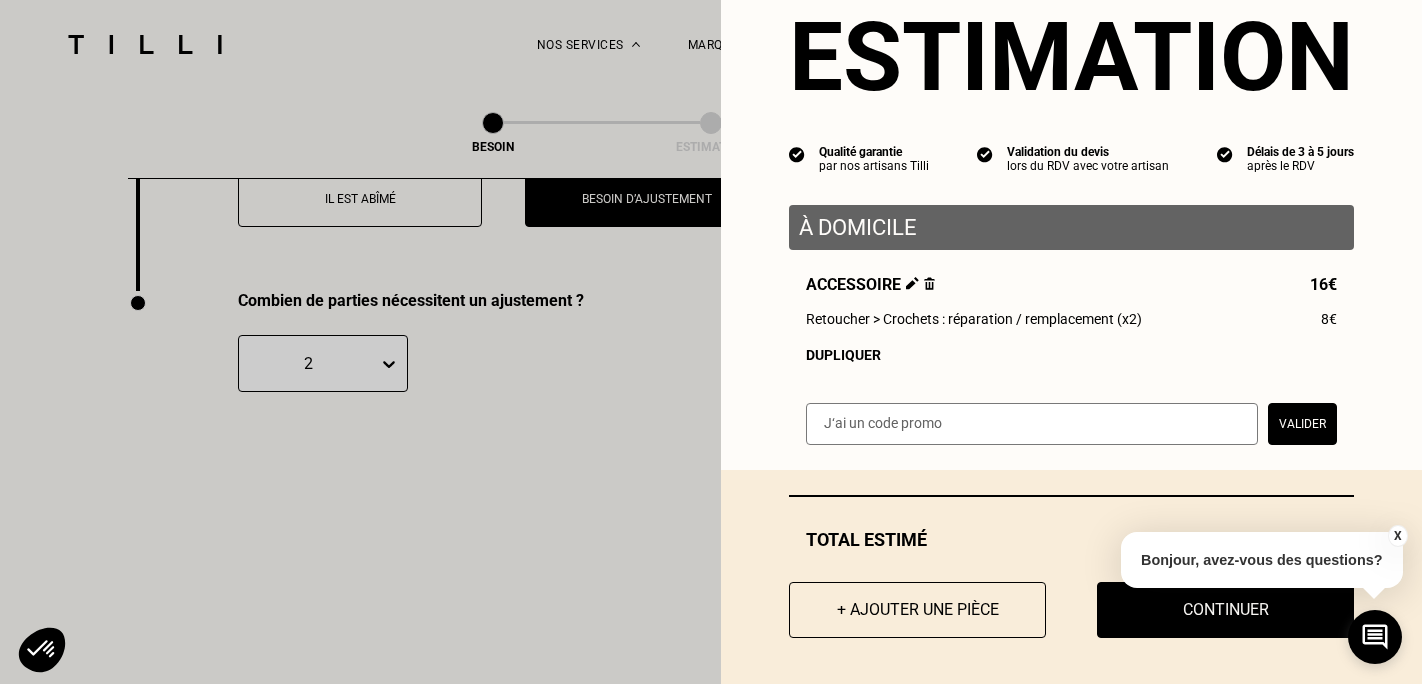 scroll, scrollTop: 68, scrollLeft: 0, axis: vertical 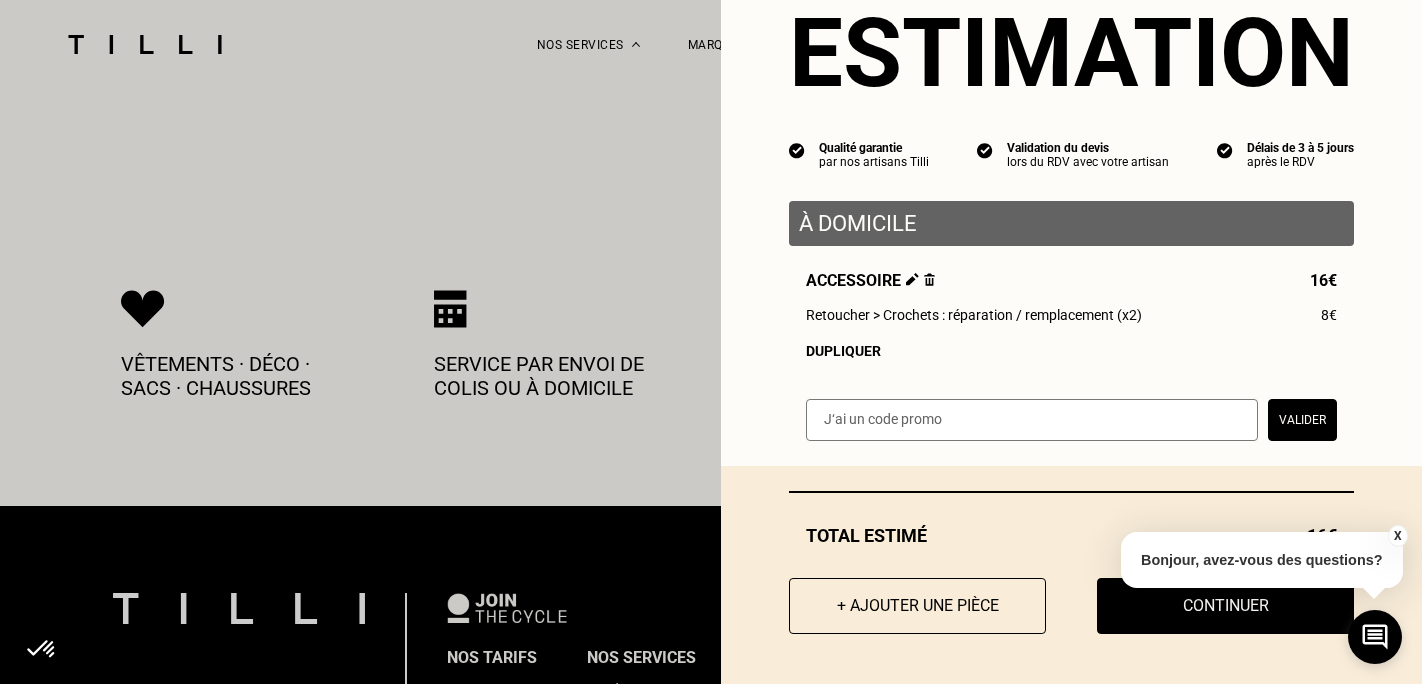 click on "X Bonjour, avez-vous des questions?" at bounding box center [1262, 557] 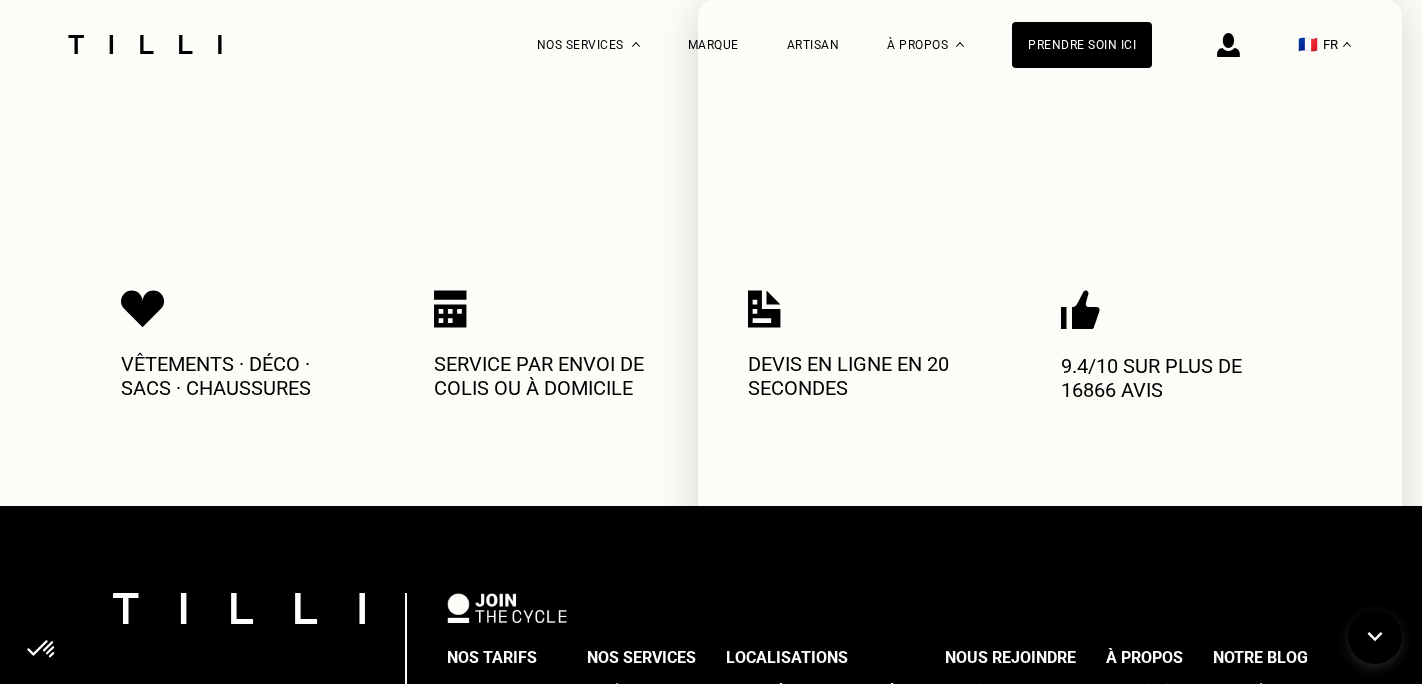 click on "Service par envoi de colis ou à domicile" at bounding box center (554, 356) 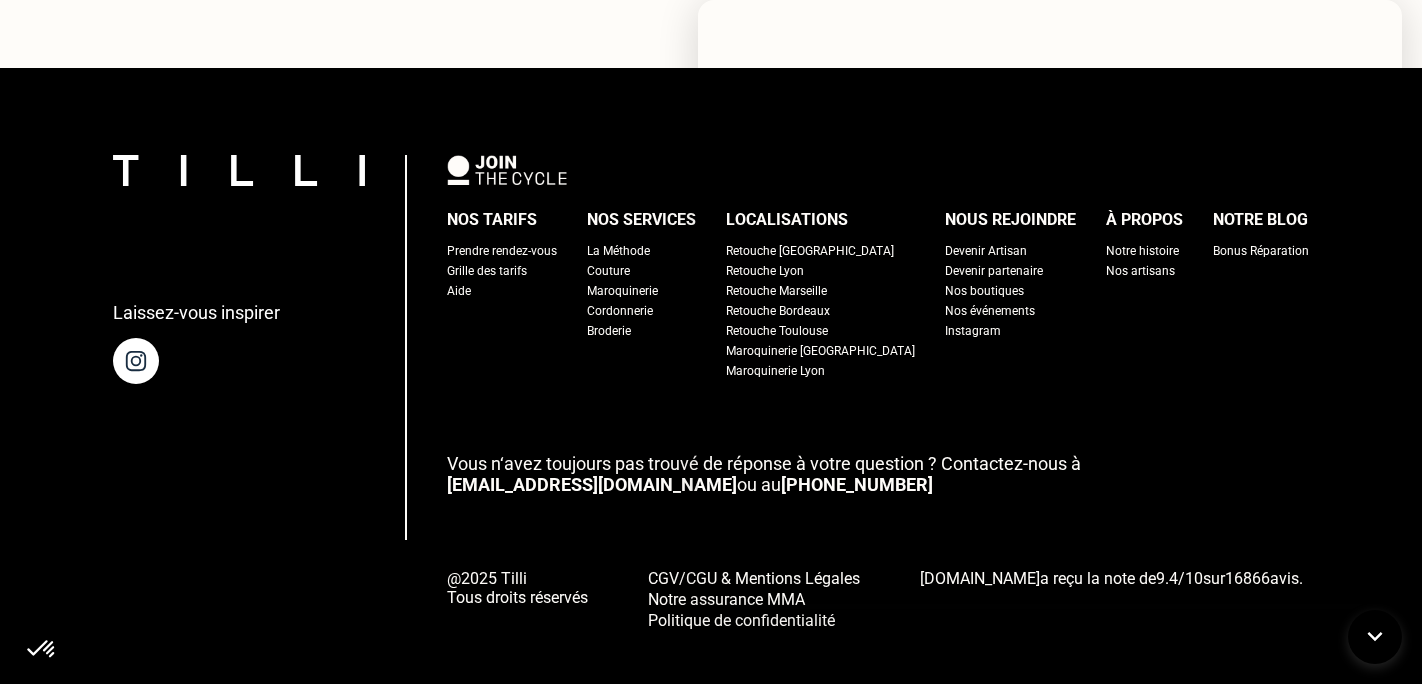 scroll, scrollTop: 125, scrollLeft: 0, axis: vertical 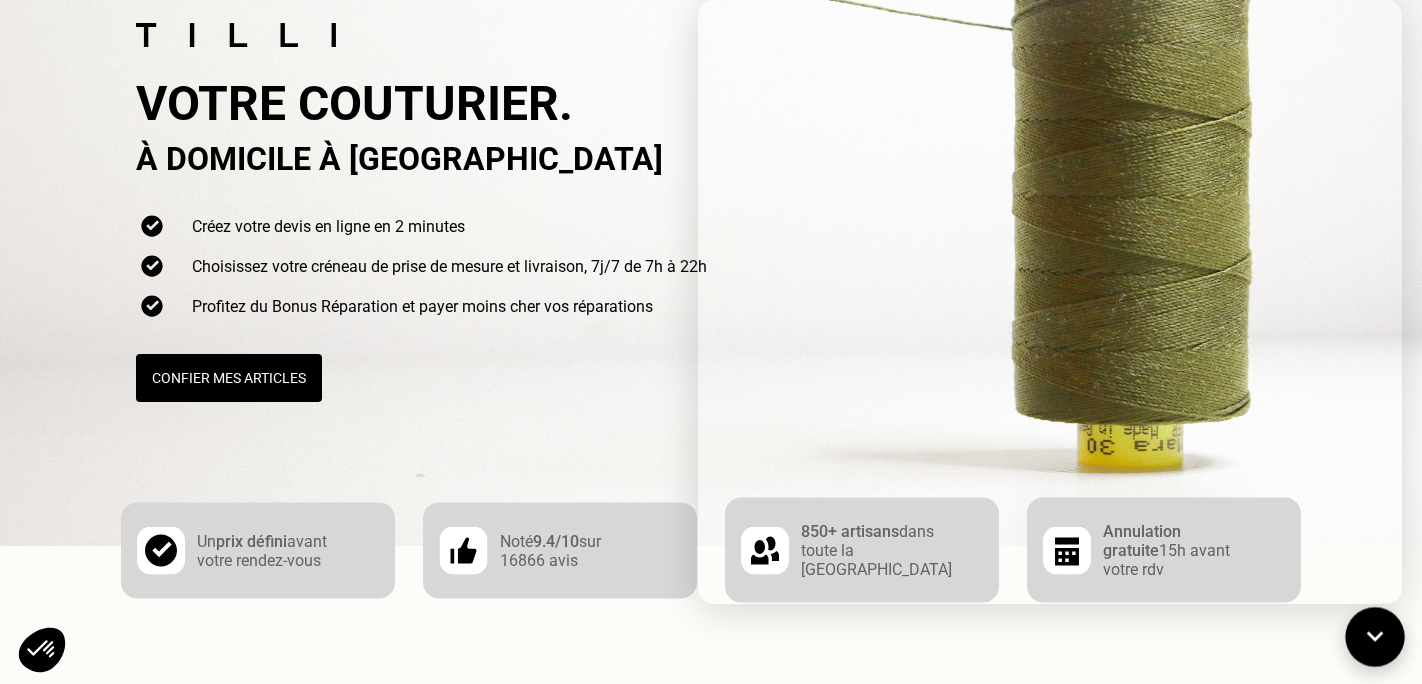 click 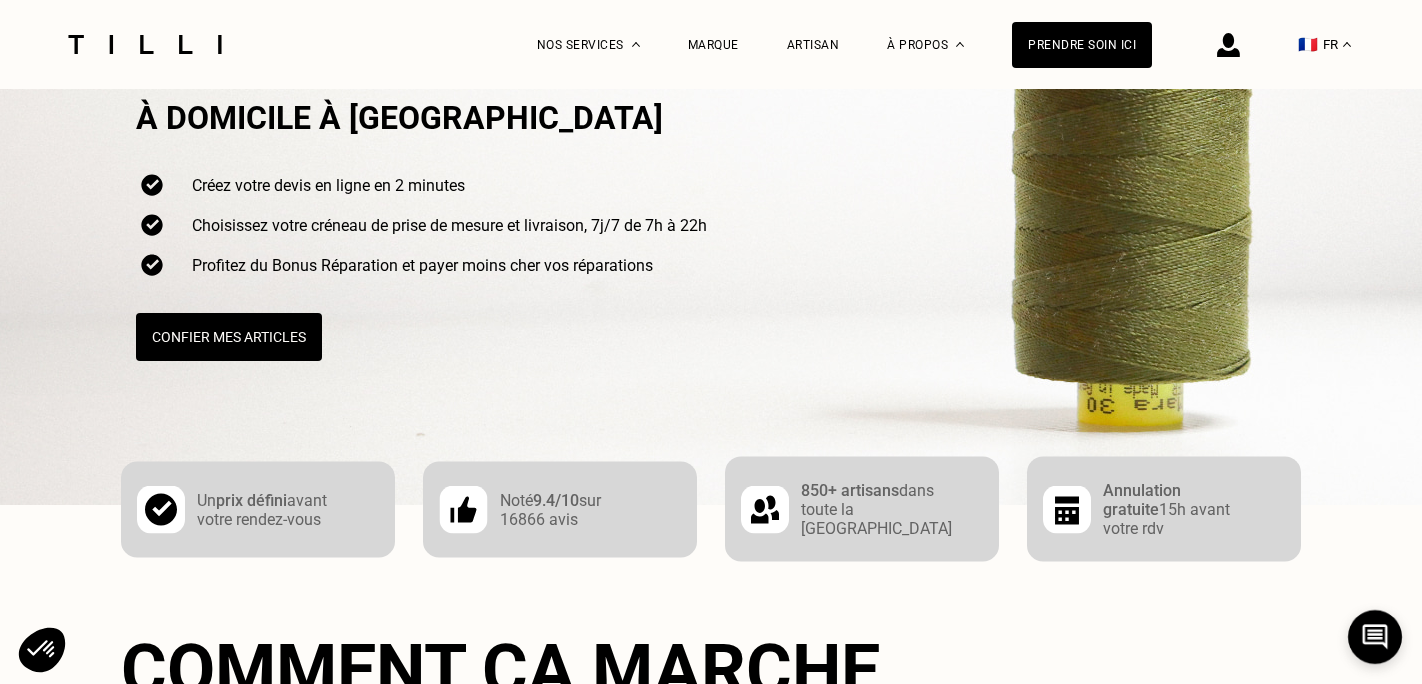 scroll, scrollTop: 168, scrollLeft: 0, axis: vertical 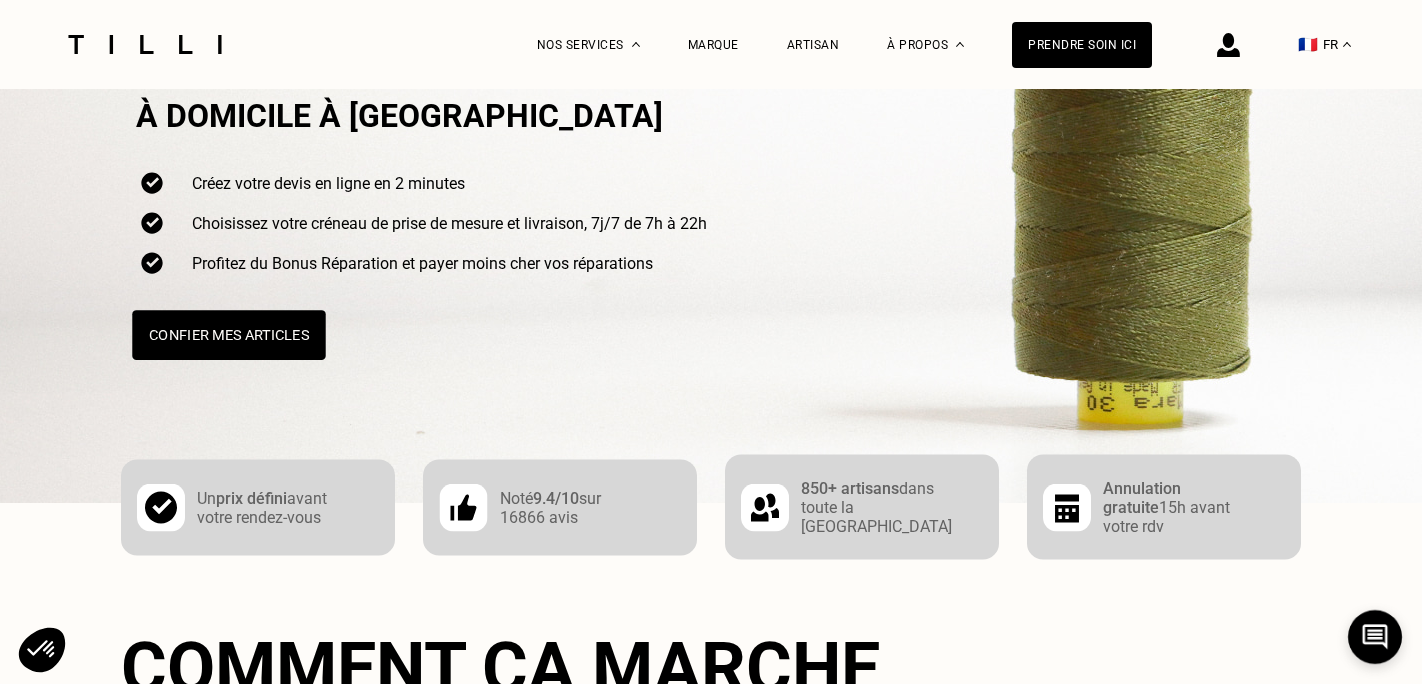 click on "Confier mes articles" at bounding box center (228, 335) 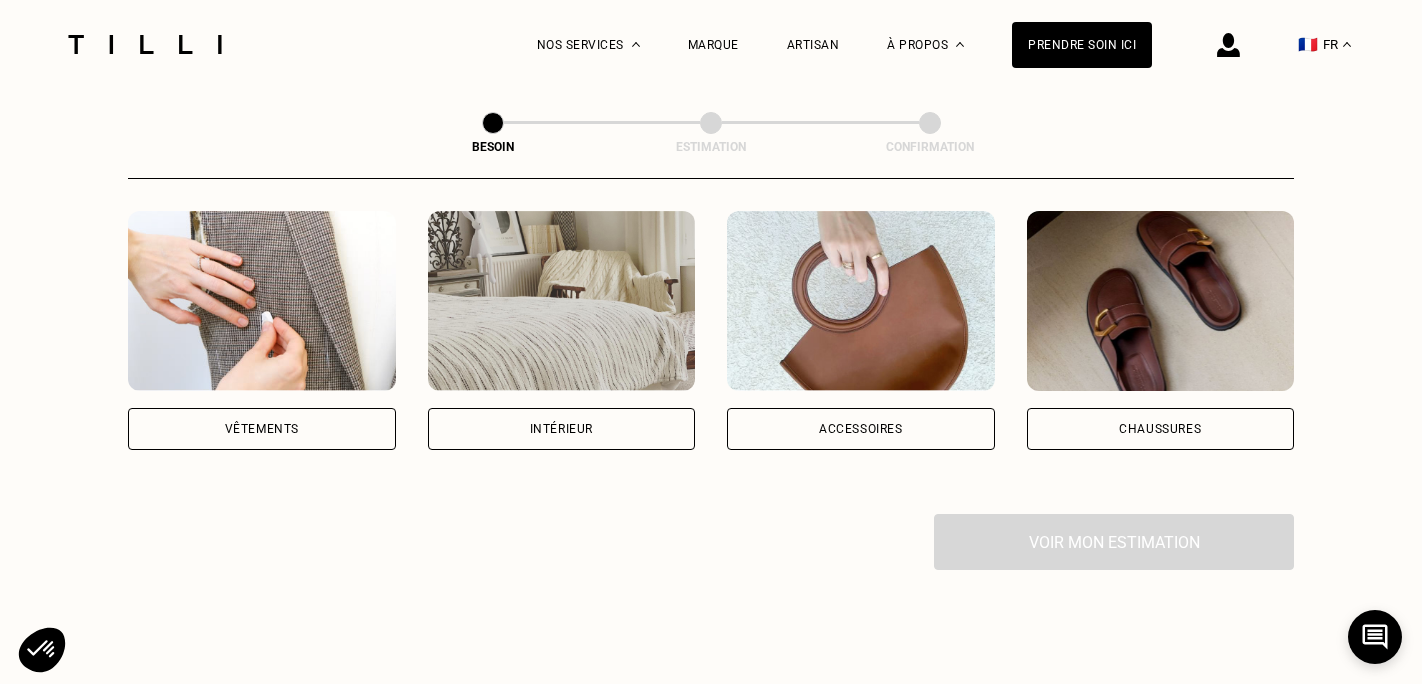 scroll, scrollTop: 414, scrollLeft: 0, axis: vertical 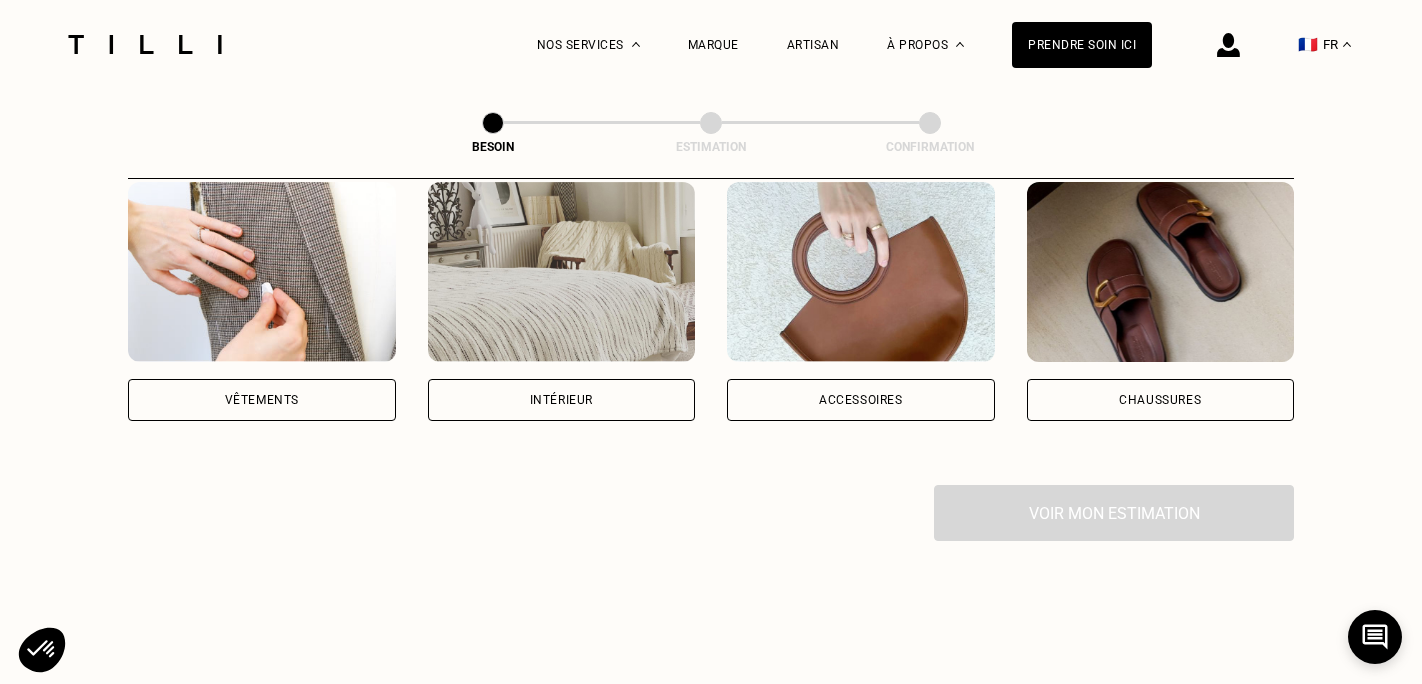 click on "Accessoires" at bounding box center (861, 400) 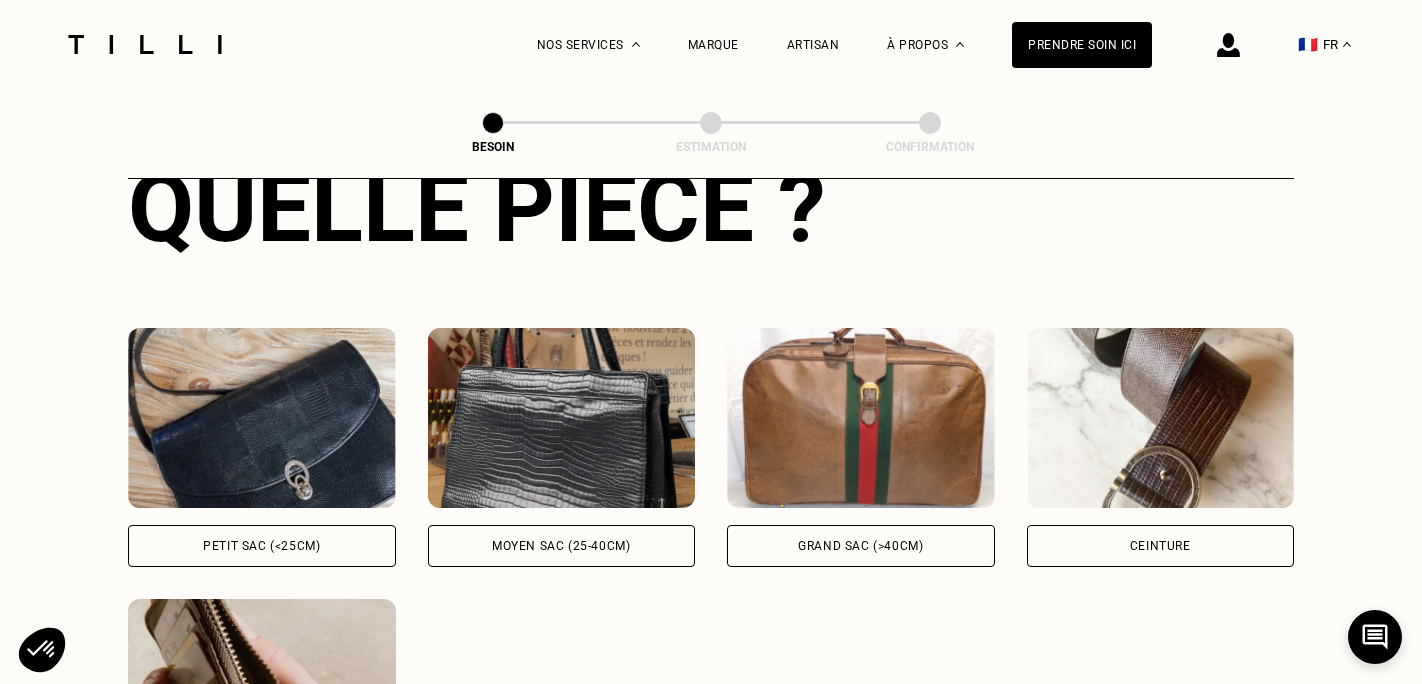 scroll, scrollTop: 815, scrollLeft: 0, axis: vertical 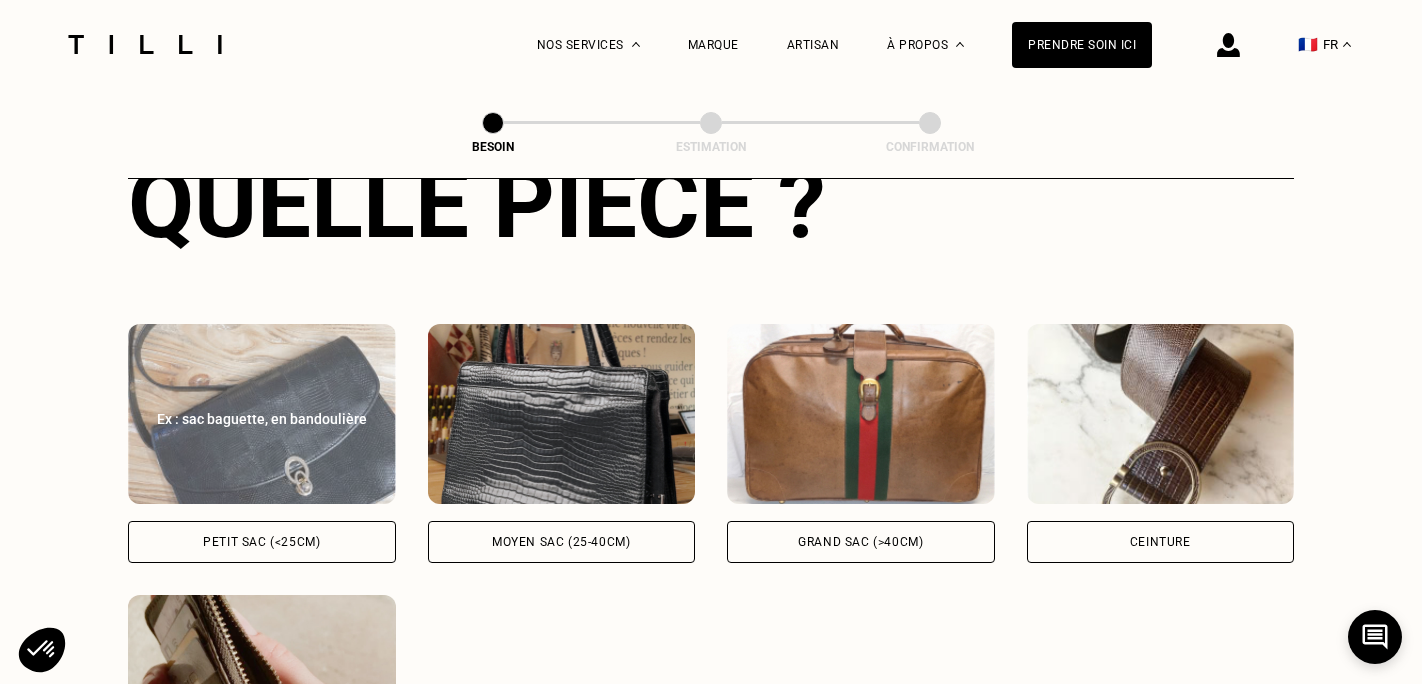 click on "Petit sac (<25cm)" at bounding box center (262, 542) 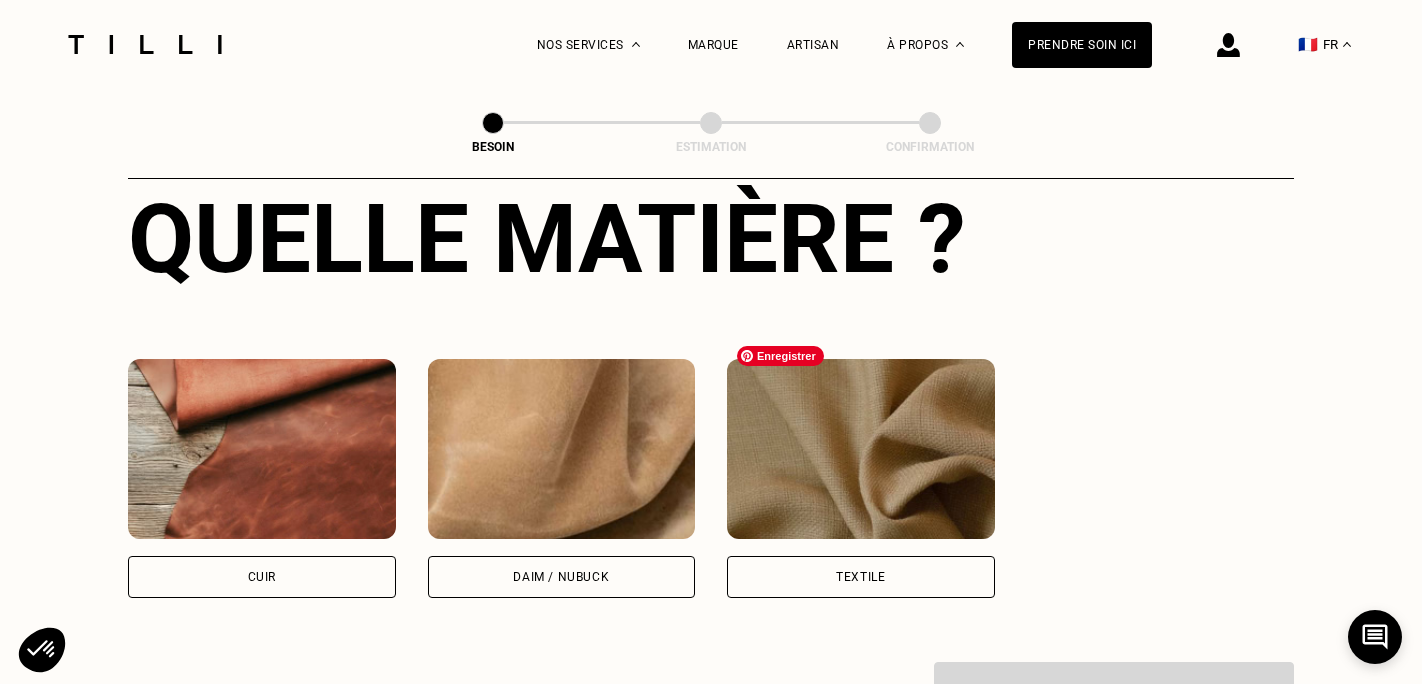scroll, scrollTop: 1604, scrollLeft: 0, axis: vertical 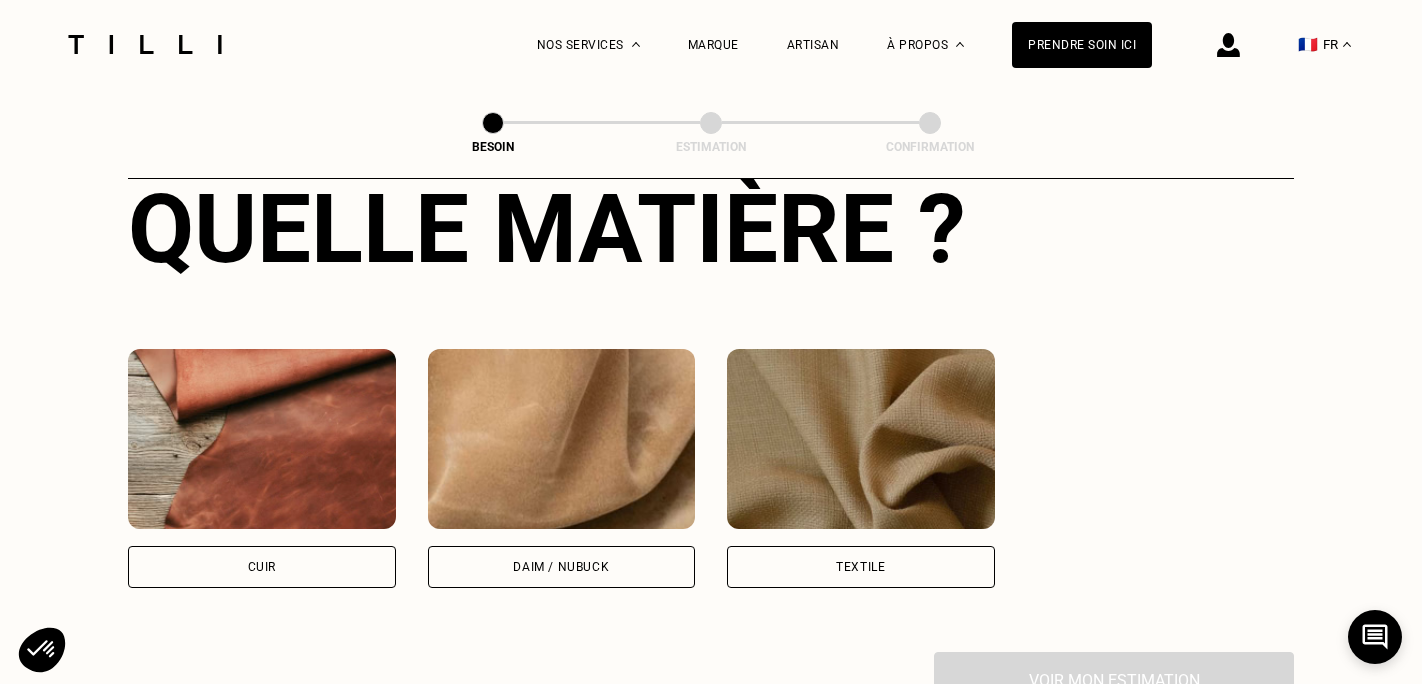 click on "Textile" at bounding box center [861, 567] 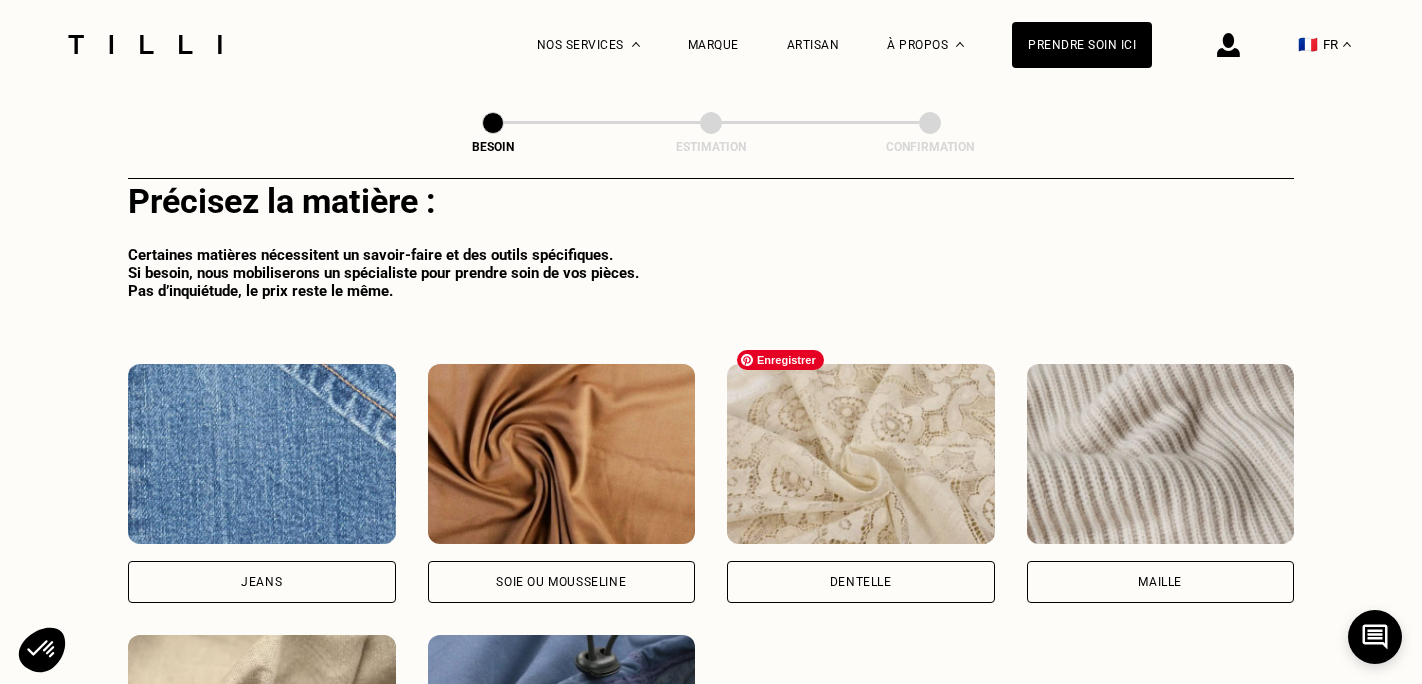 scroll, scrollTop: 2169, scrollLeft: 0, axis: vertical 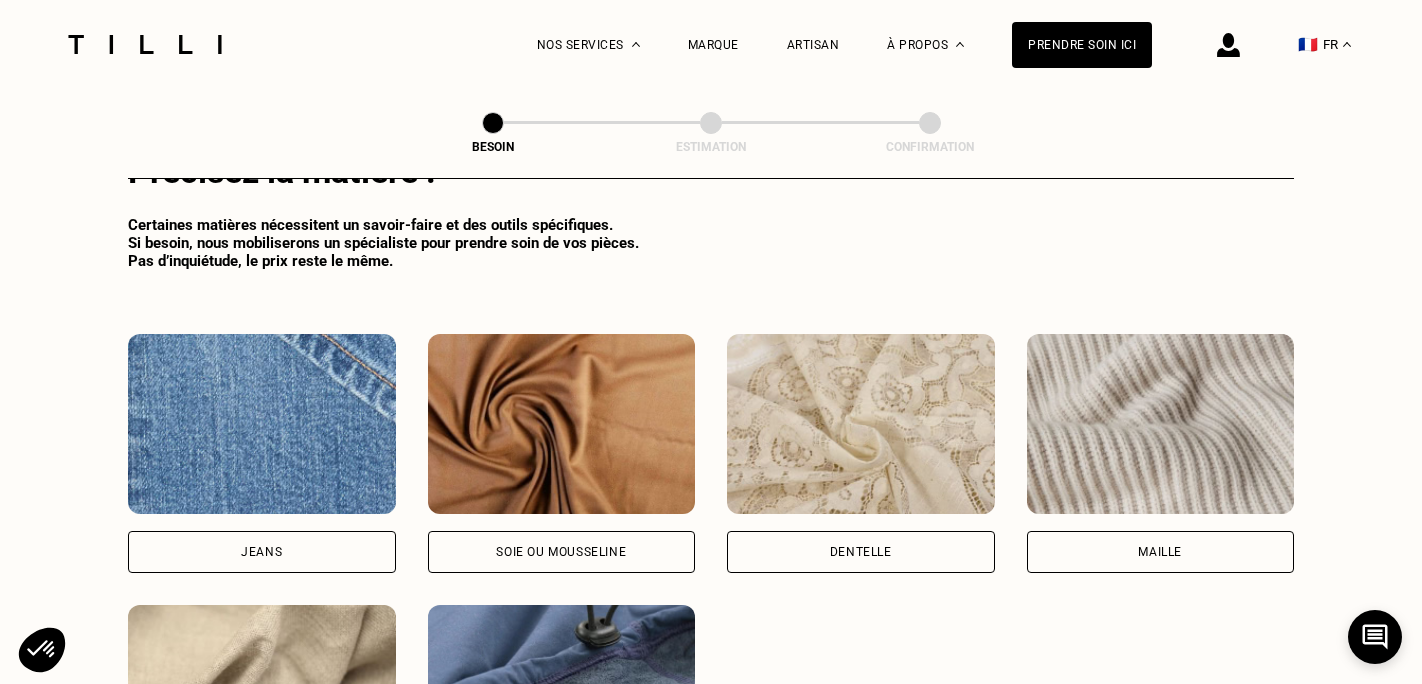 click on "Maille" at bounding box center [1161, 552] 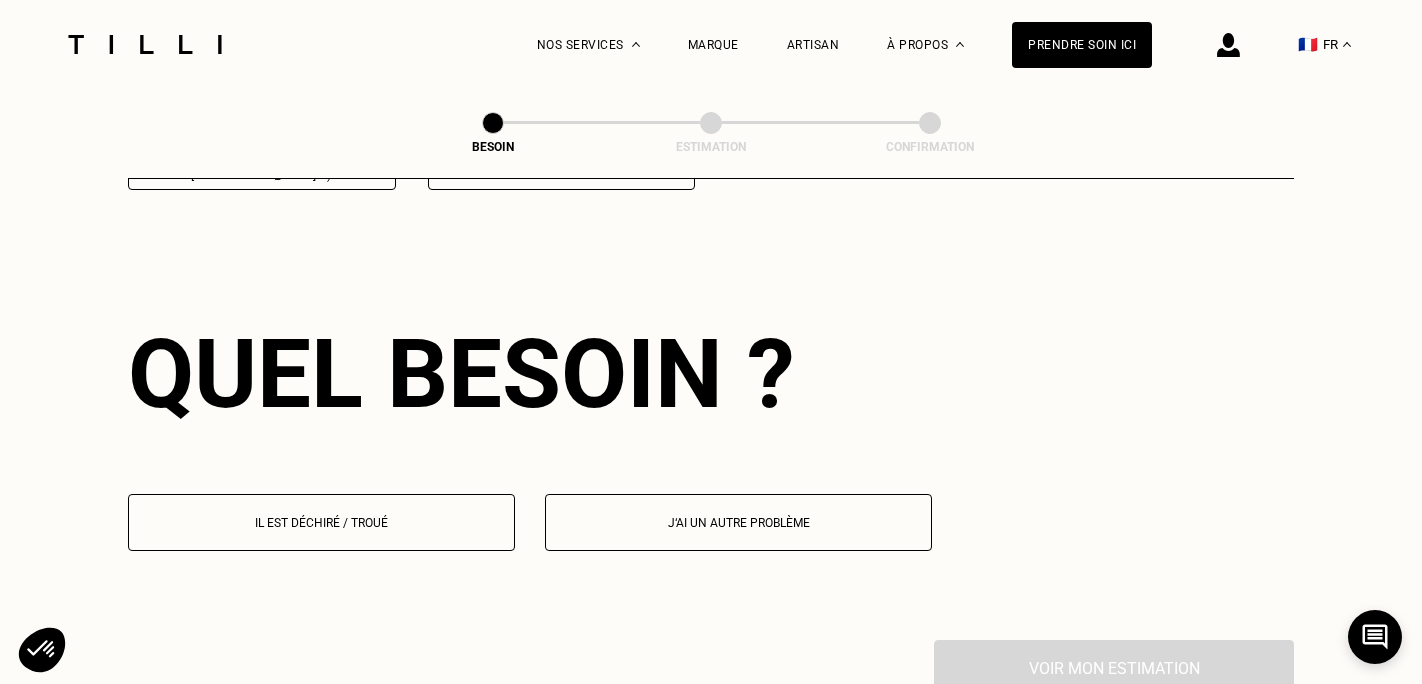 scroll, scrollTop: 2828, scrollLeft: 0, axis: vertical 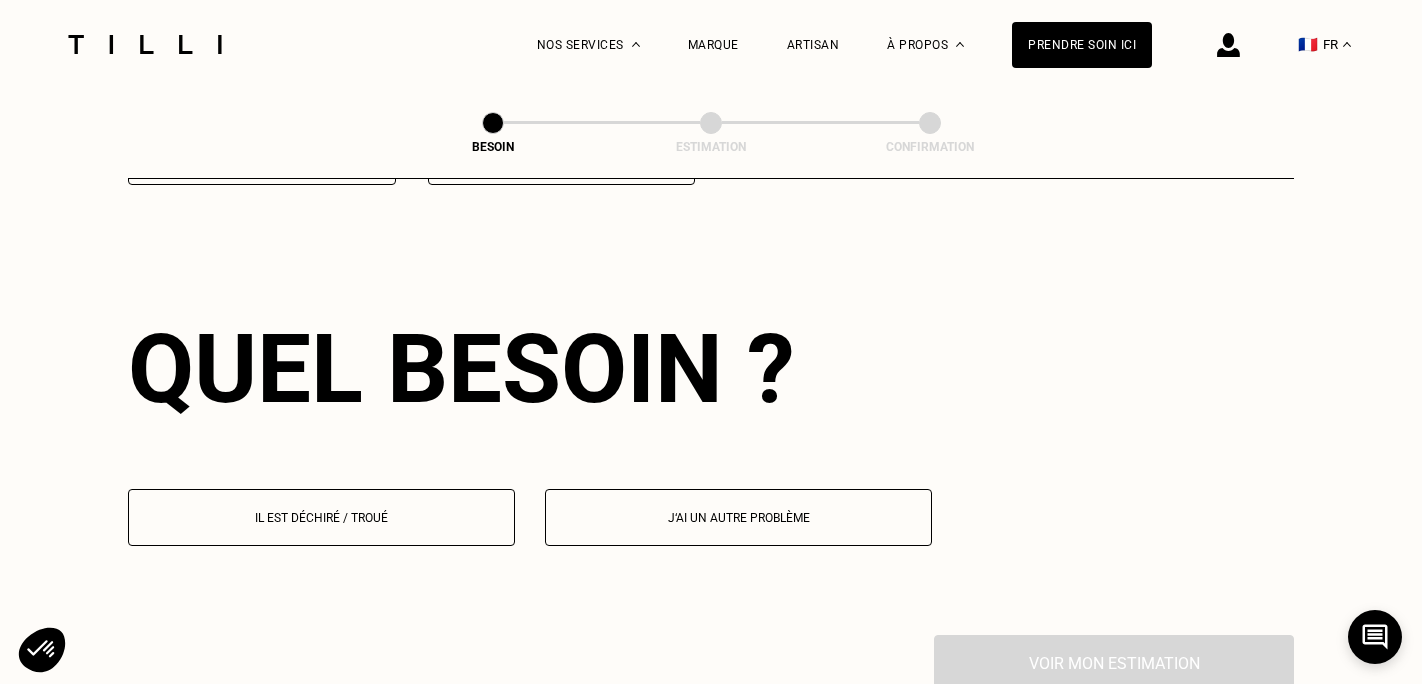 click on "J‘ai un autre problème" at bounding box center [738, 517] 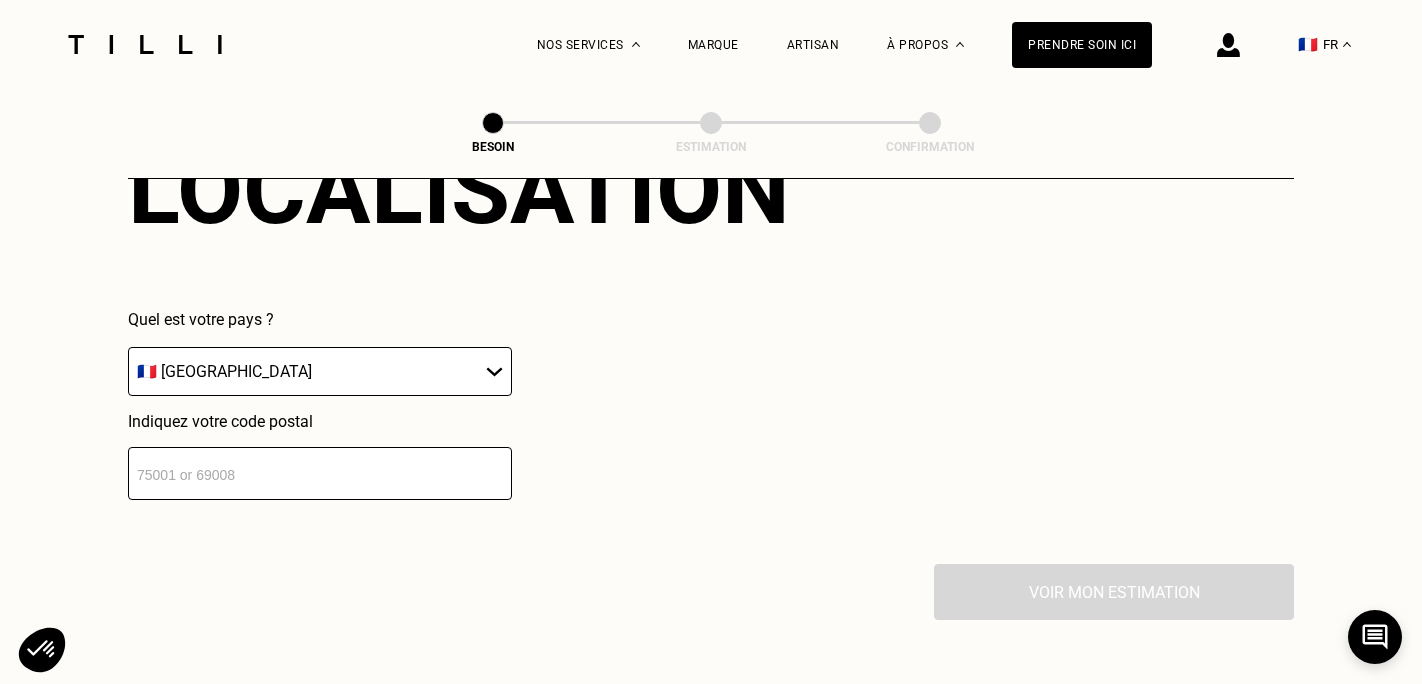 scroll, scrollTop: 3397, scrollLeft: 0, axis: vertical 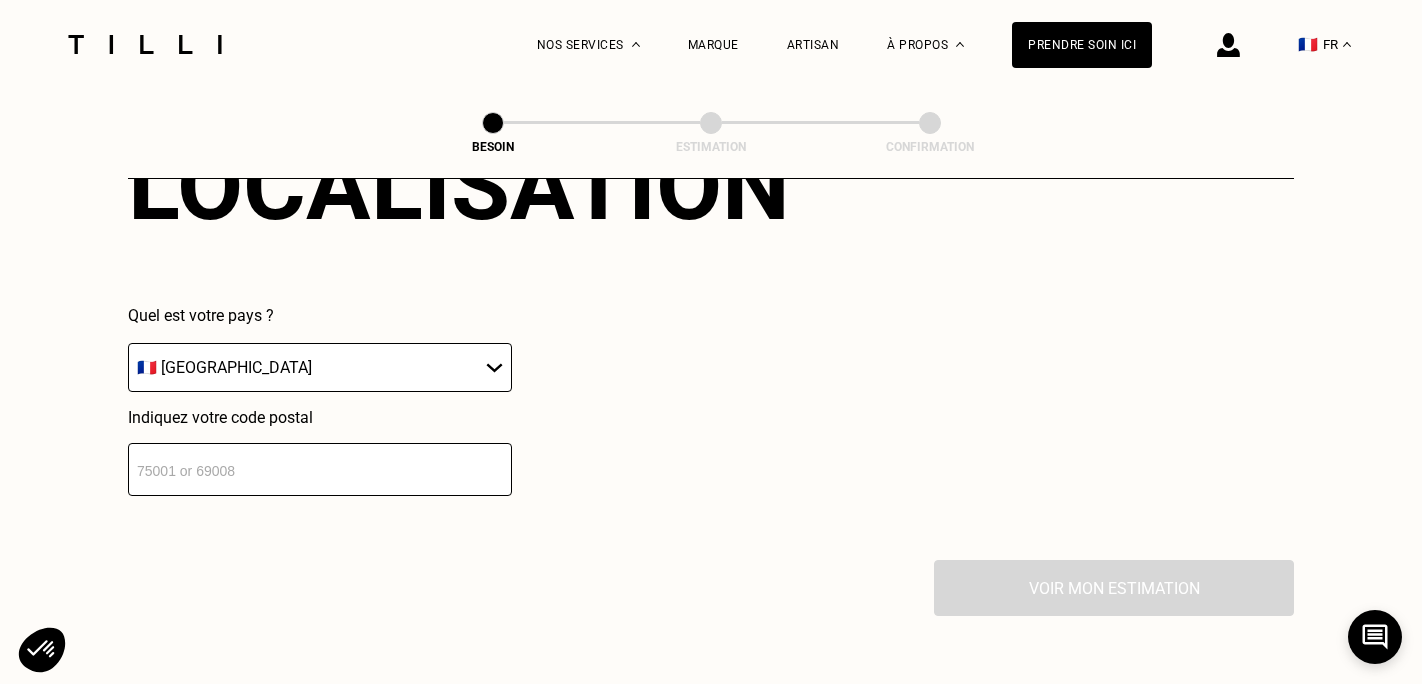click at bounding box center (320, 469) 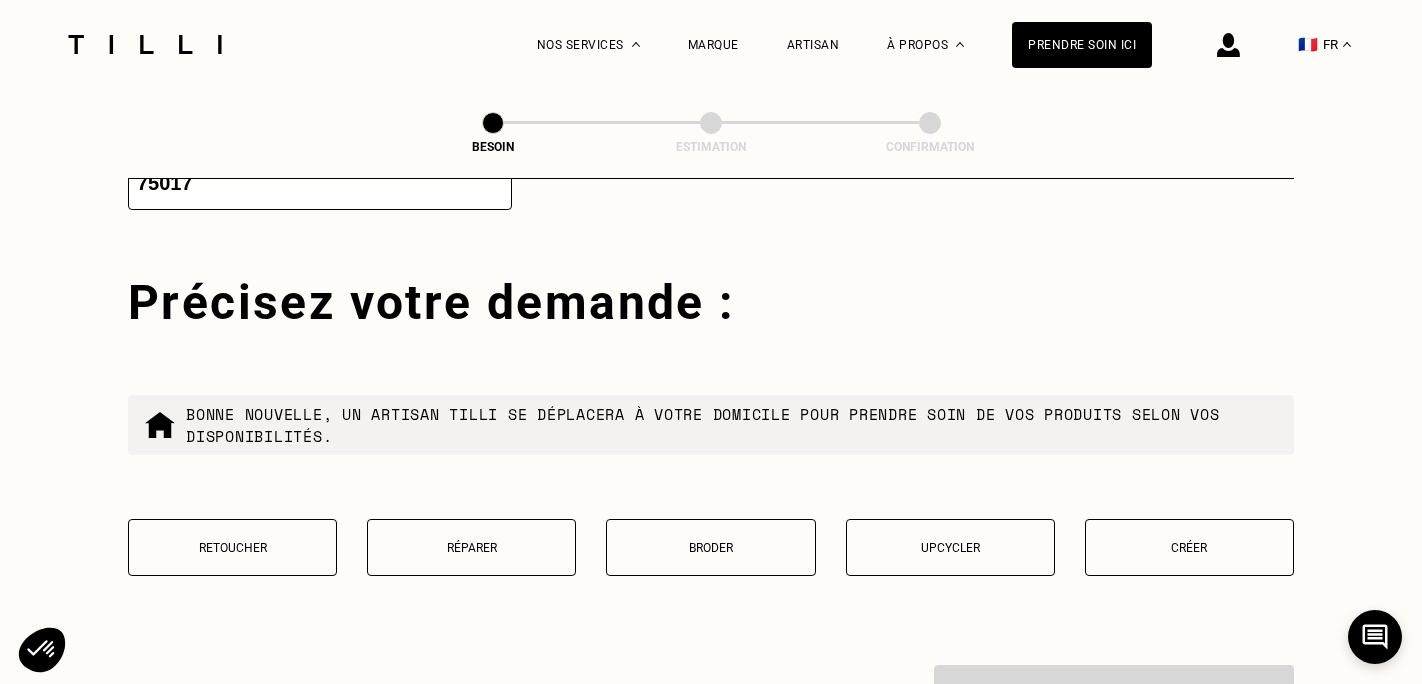 scroll, scrollTop: 3709, scrollLeft: 0, axis: vertical 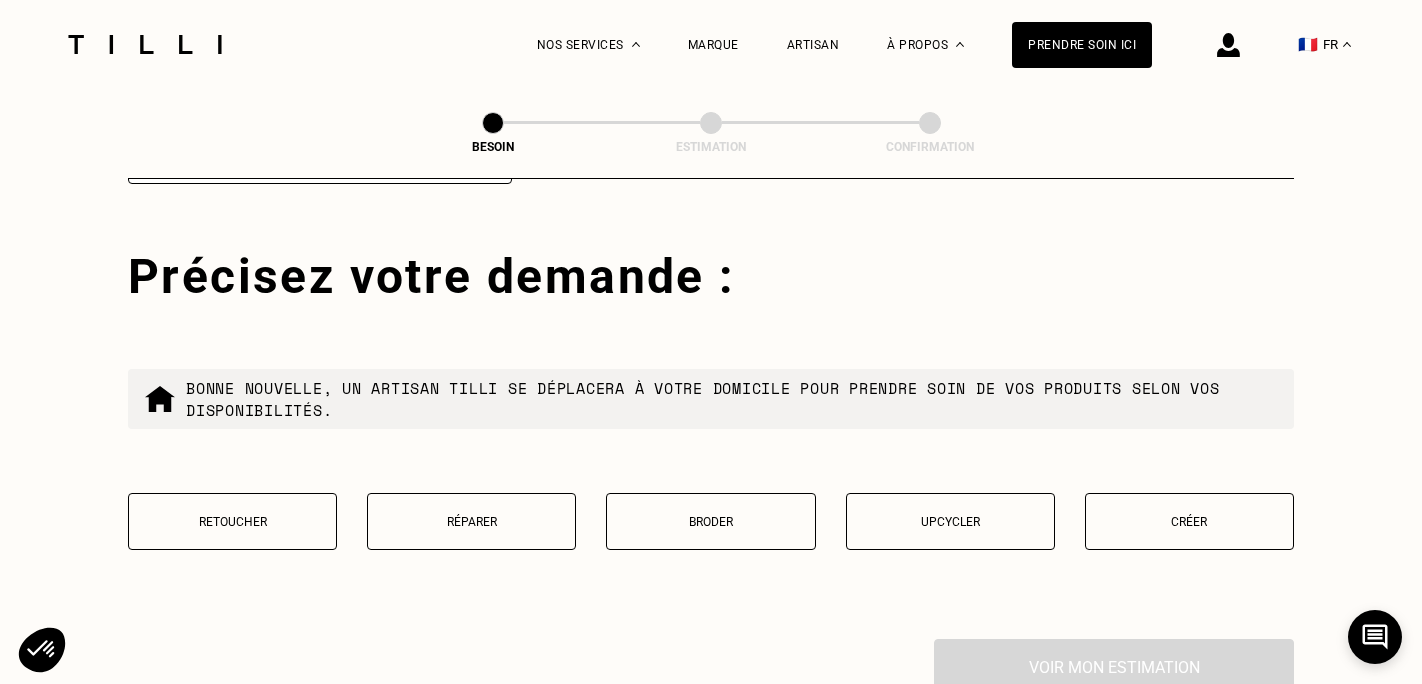 click on "Retoucher" at bounding box center (232, 522) 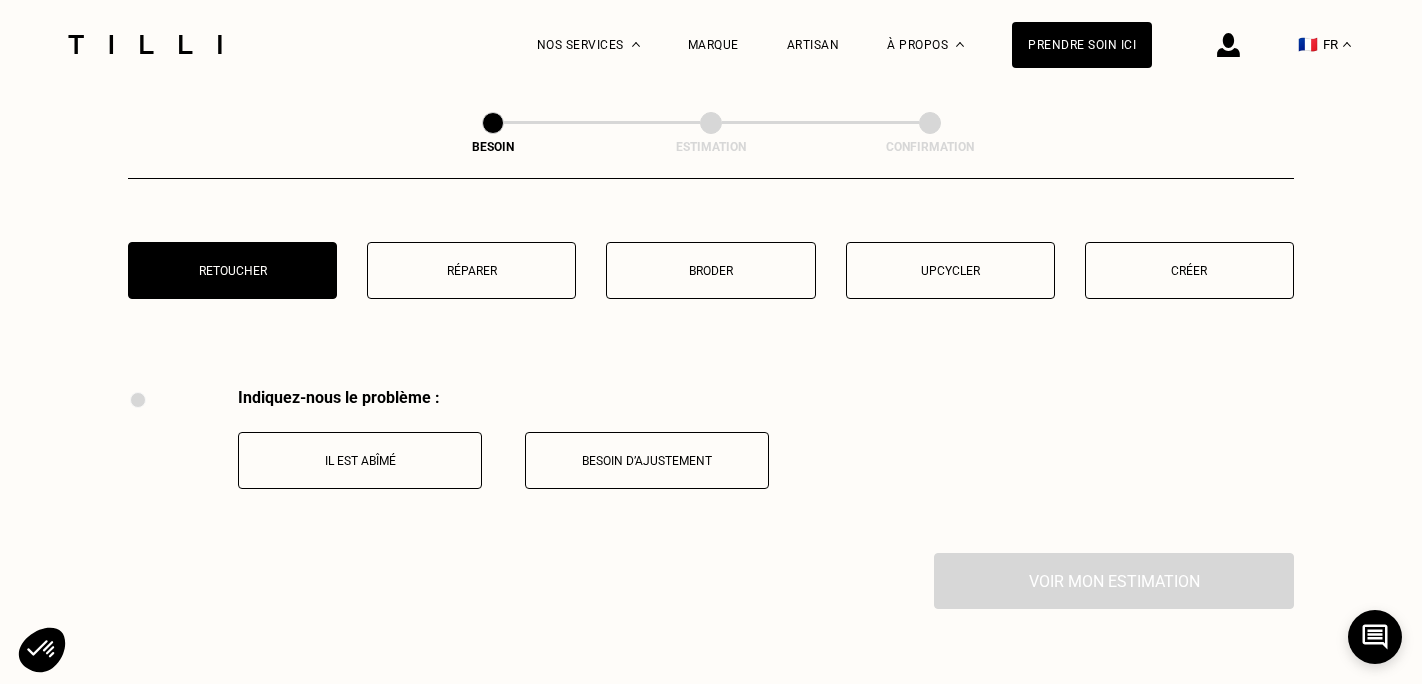 scroll, scrollTop: 3938, scrollLeft: 0, axis: vertical 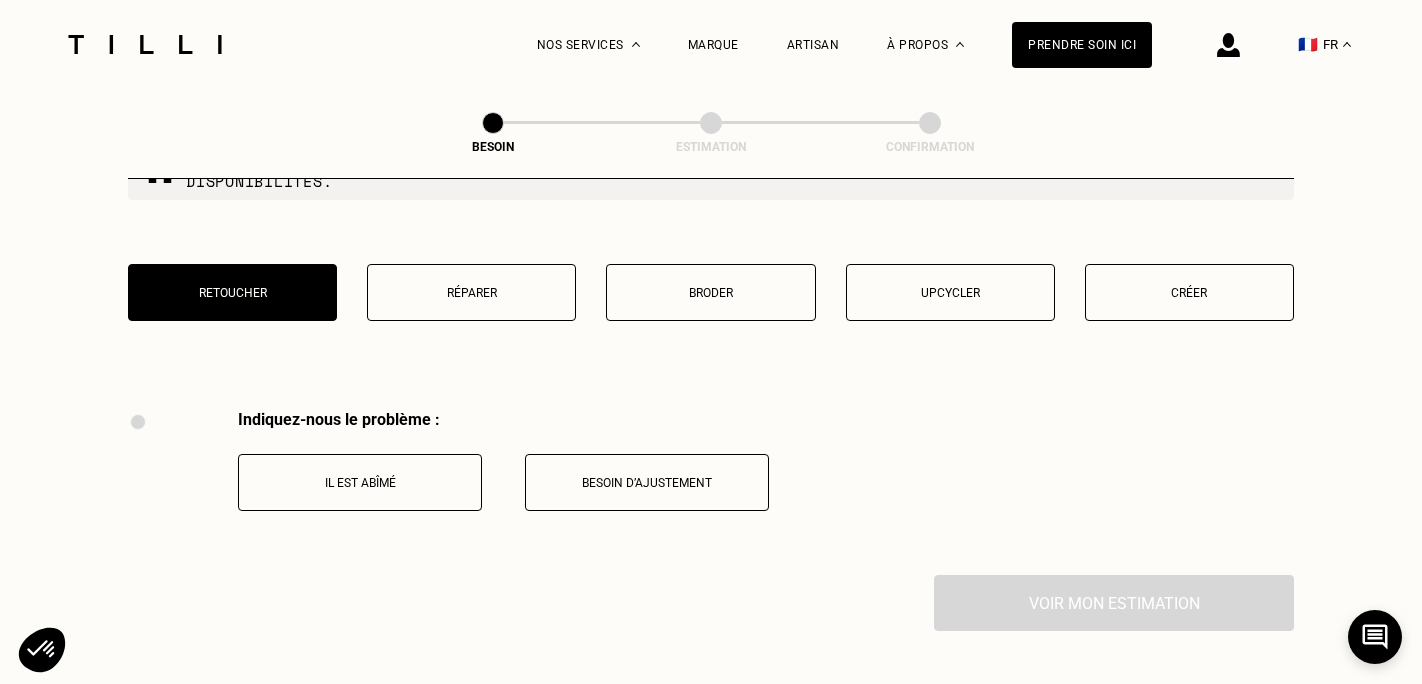 click on "Réparer" at bounding box center (471, 293) 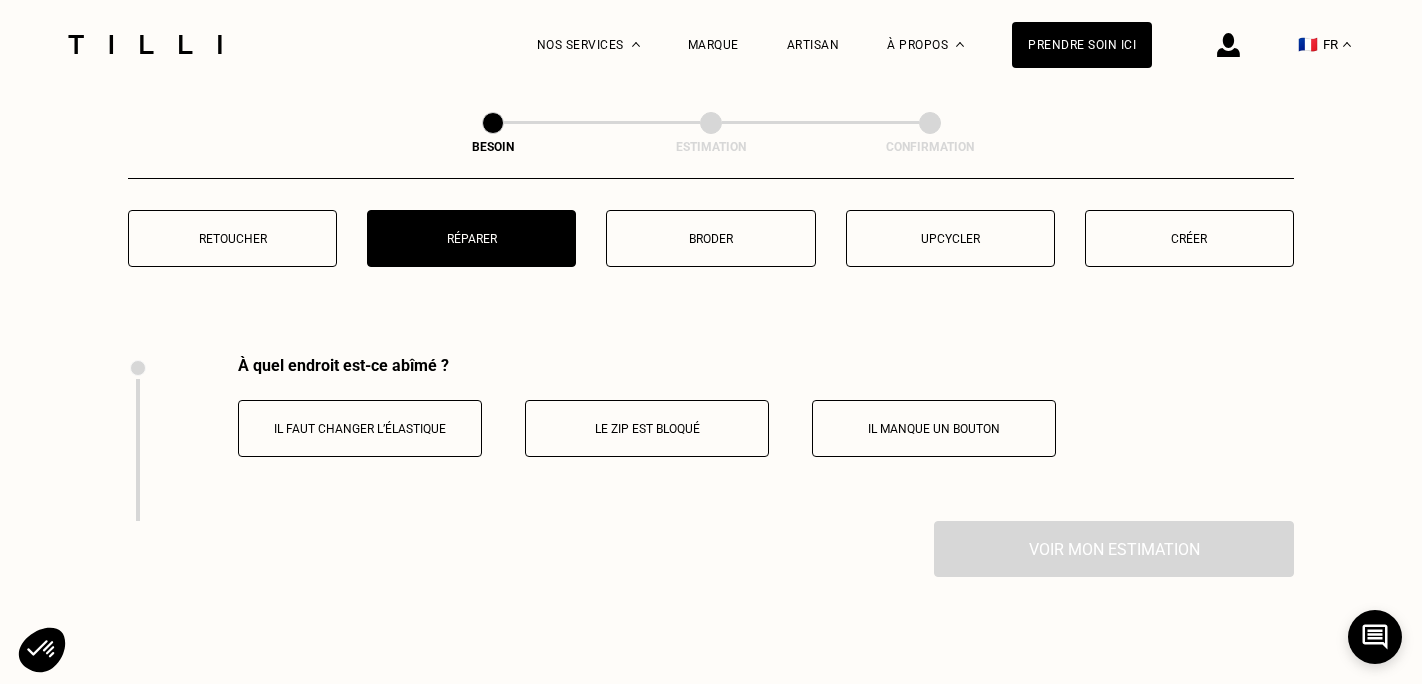 scroll, scrollTop: 3989, scrollLeft: 0, axis: vertical 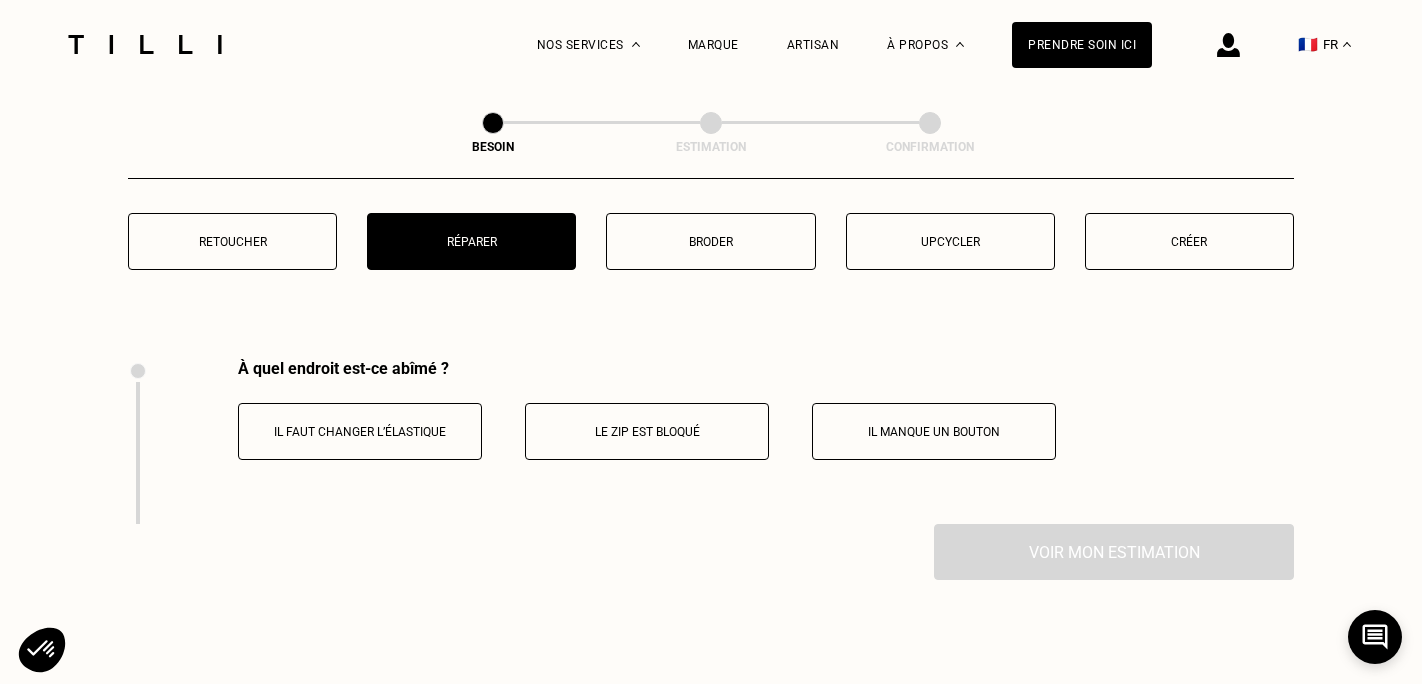 click on "Broder" at bounding box center [710, 242] 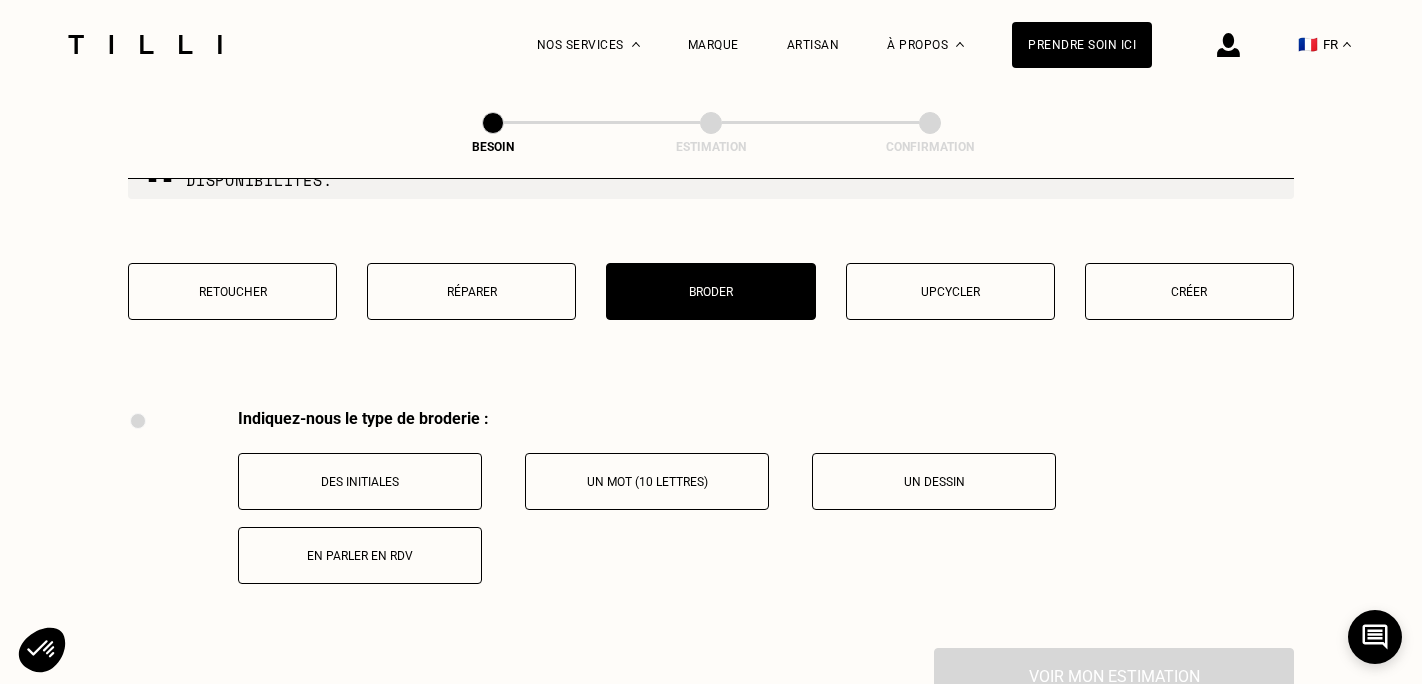 scroll, scrollTop: 3930, scrollLeft: 0, axis: vertical 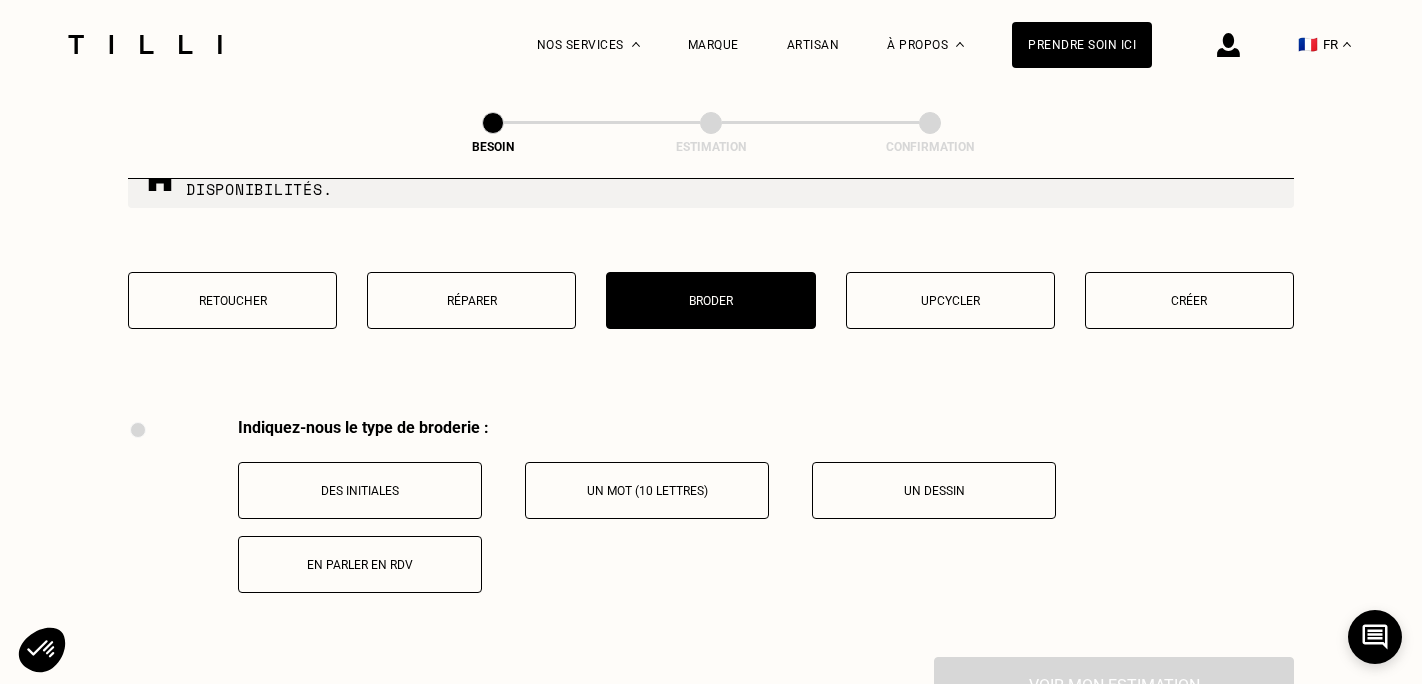 click on "En parler en RDV" at bounding box center (360, 564) 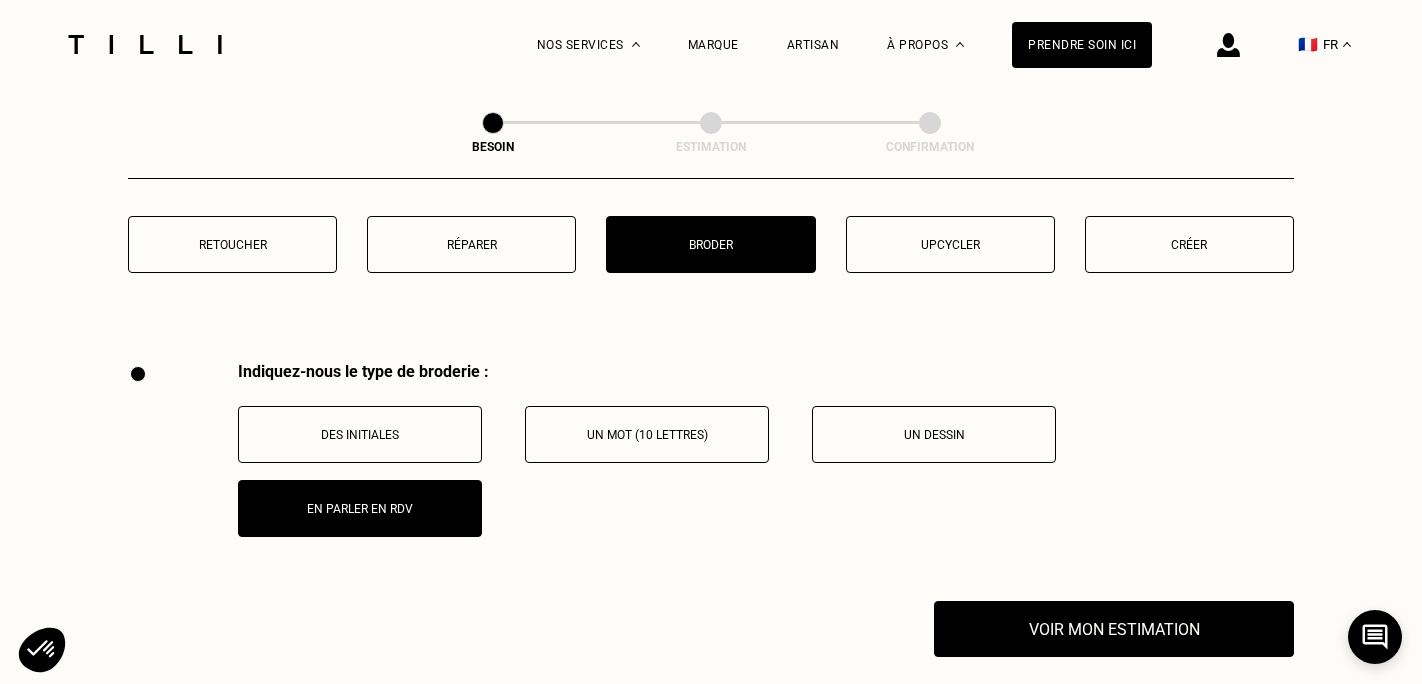 scroll, scrollTop: 3981, scrollLeft: 0, axis: vertical 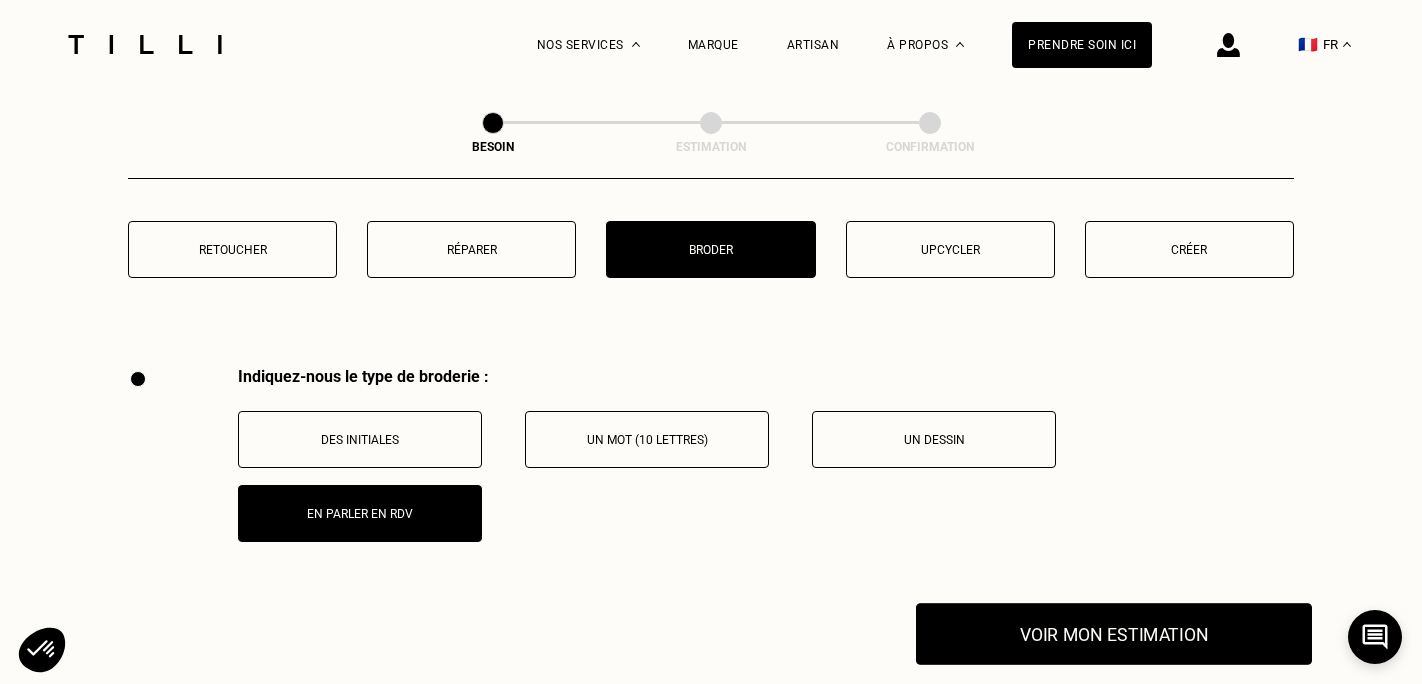 click on "Voir mon estimation" at bounding box center (1114, 634) 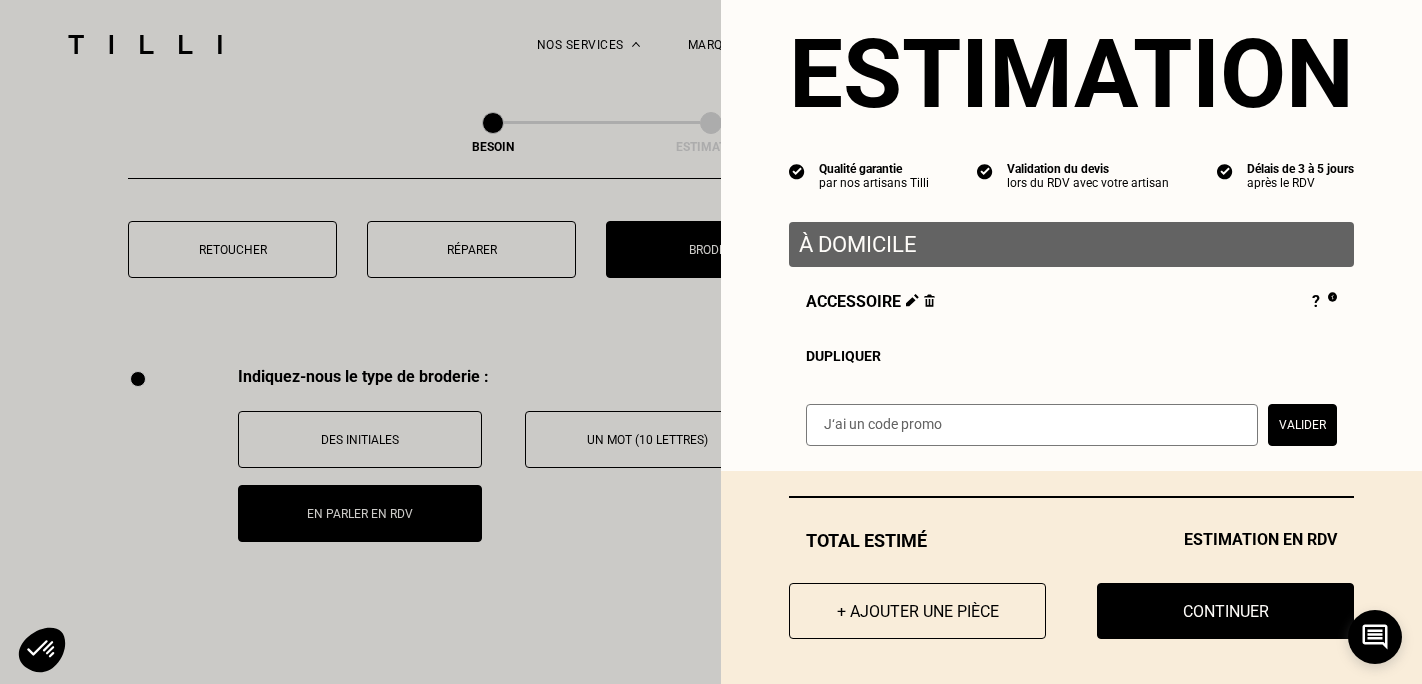 scroll, scrollTop: 52, scrollLeft: 0, axis: vertical 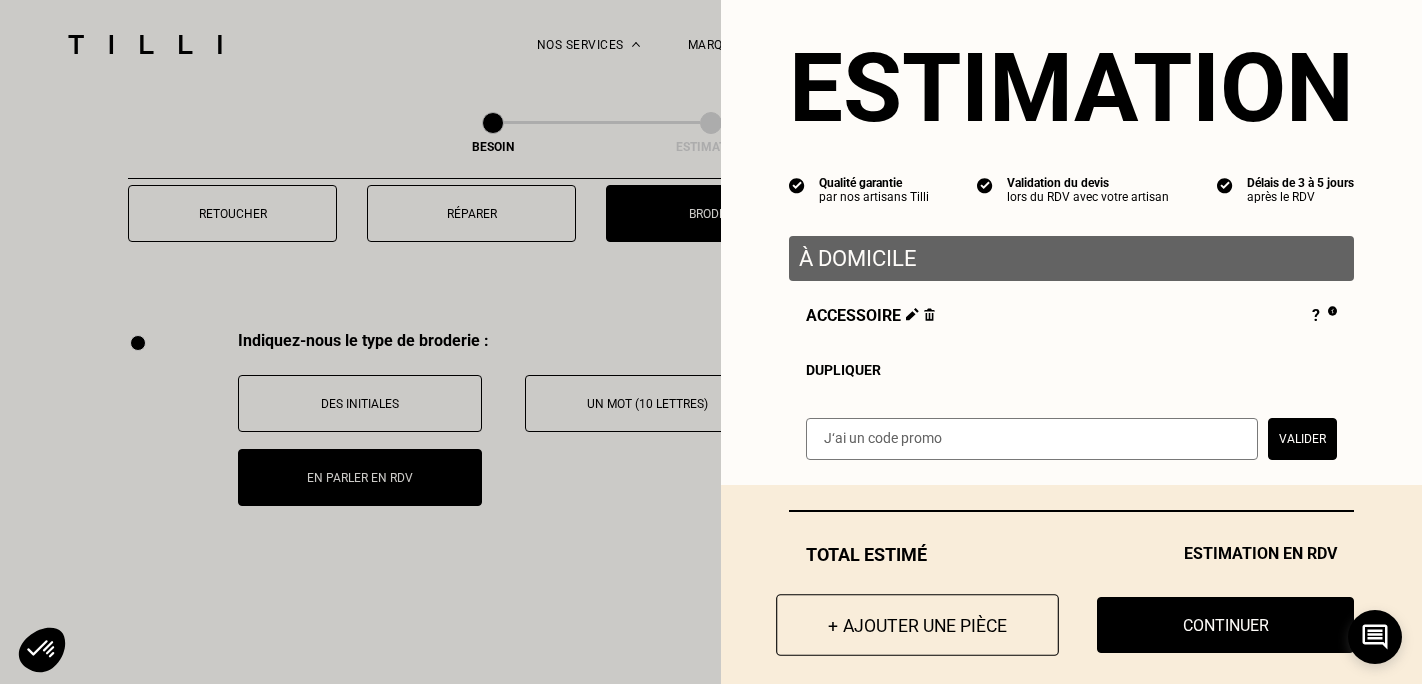click on "+ Ajouter une pièce" at bounding box center (917, 625) 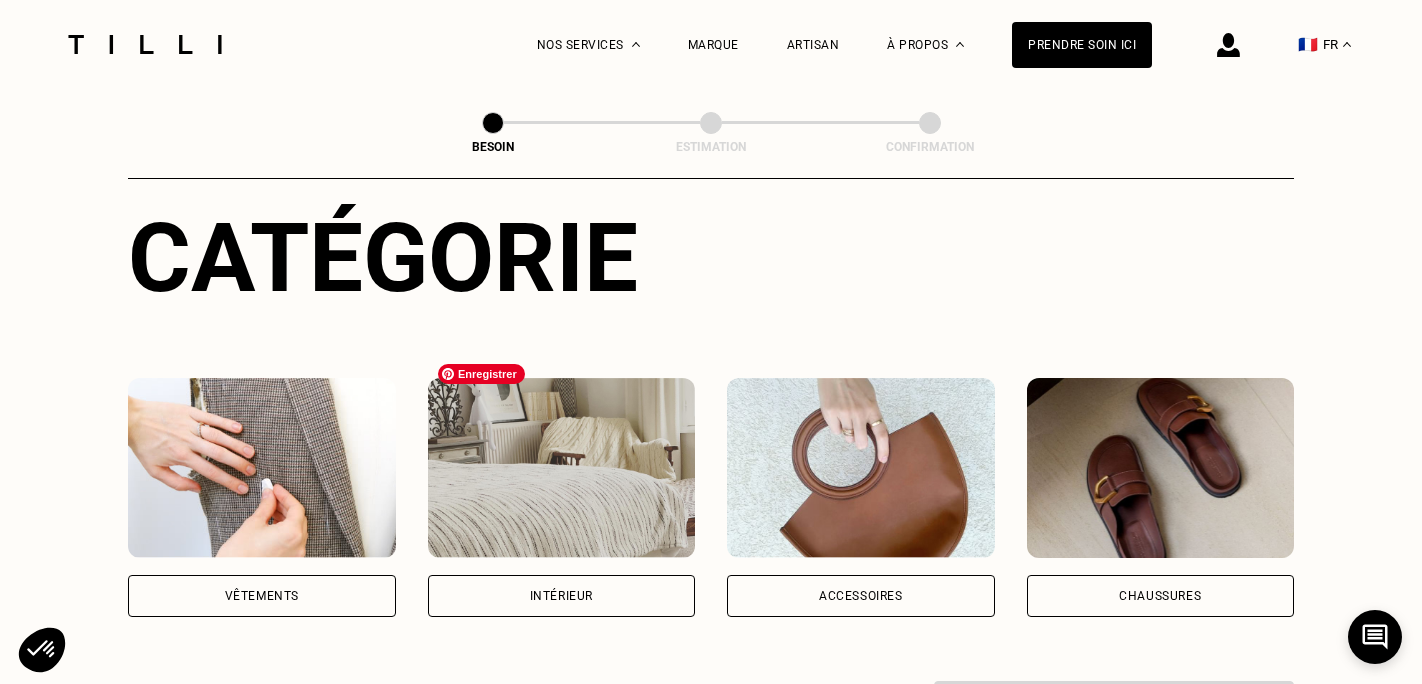 scroll, scrollTop: 226, scrollLeft: 0, axis: vertical 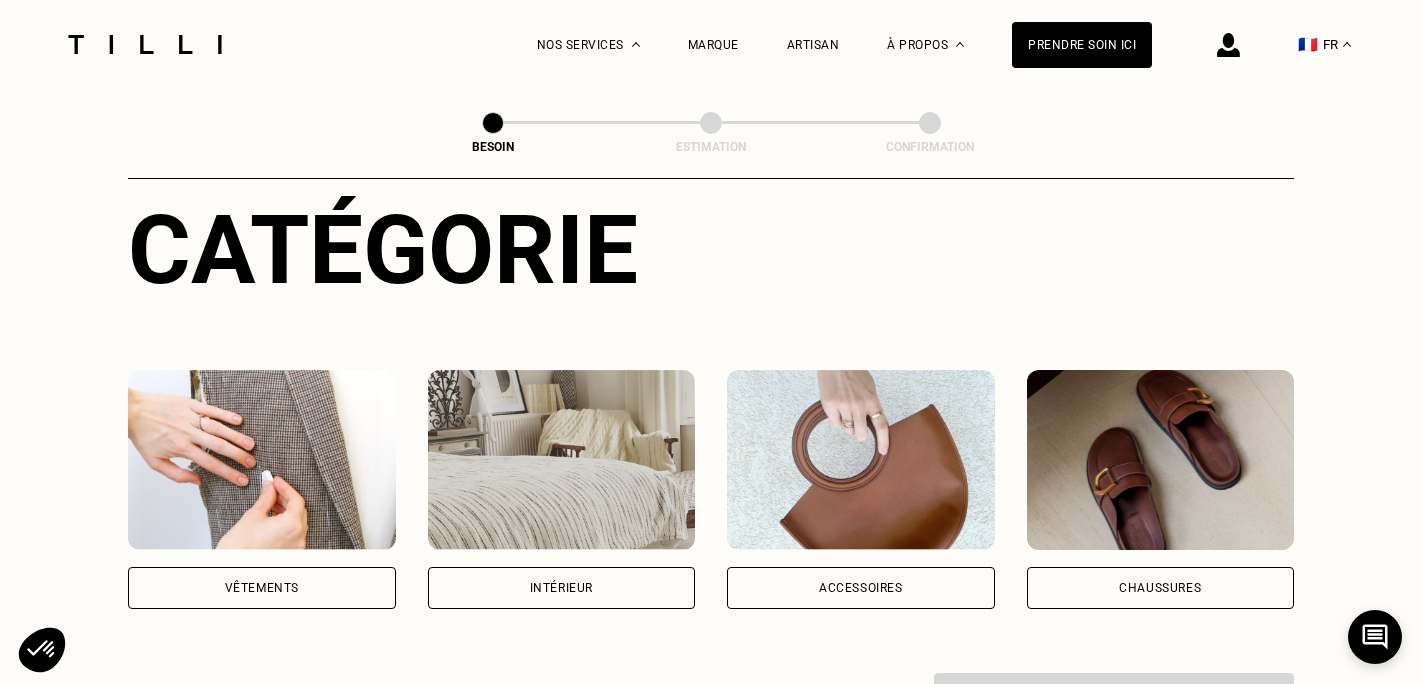 click on "Accessoires" at bounding box center (861, 588) 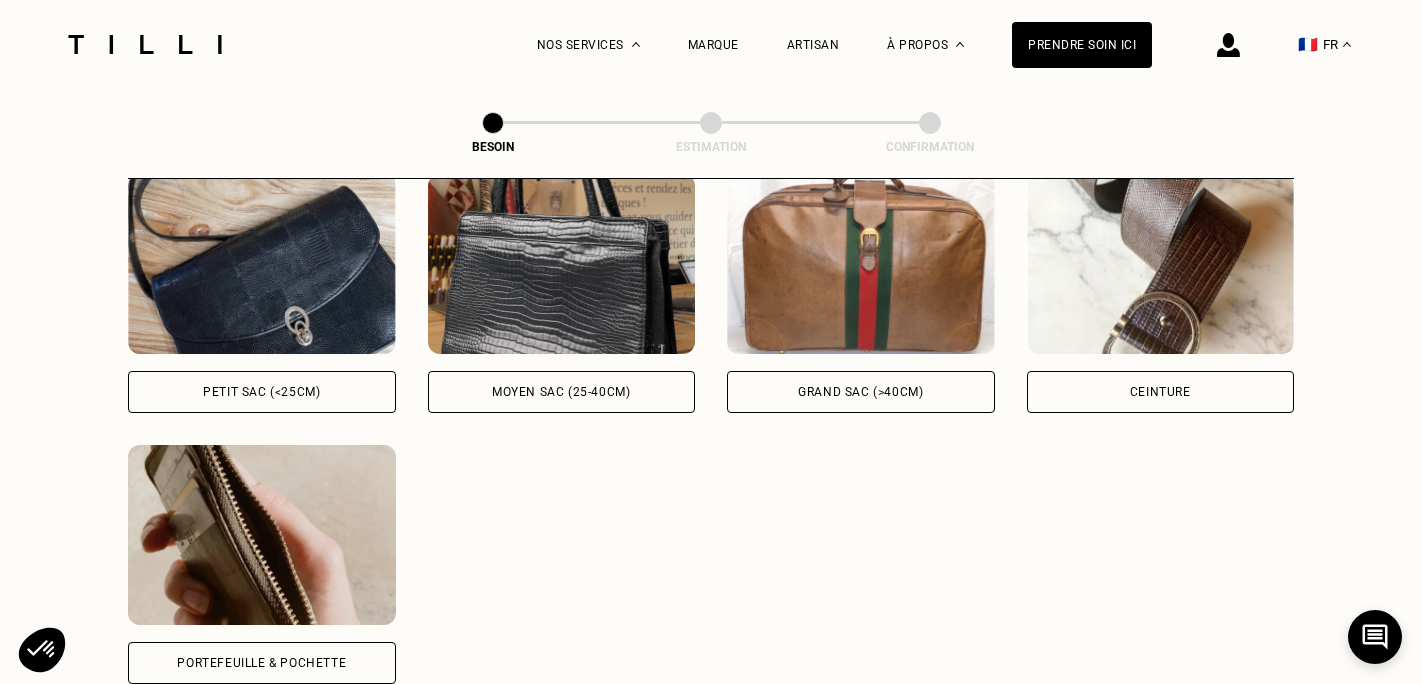 scroll, scrollTop: 980, scrollLeft: 0, axis: vertical 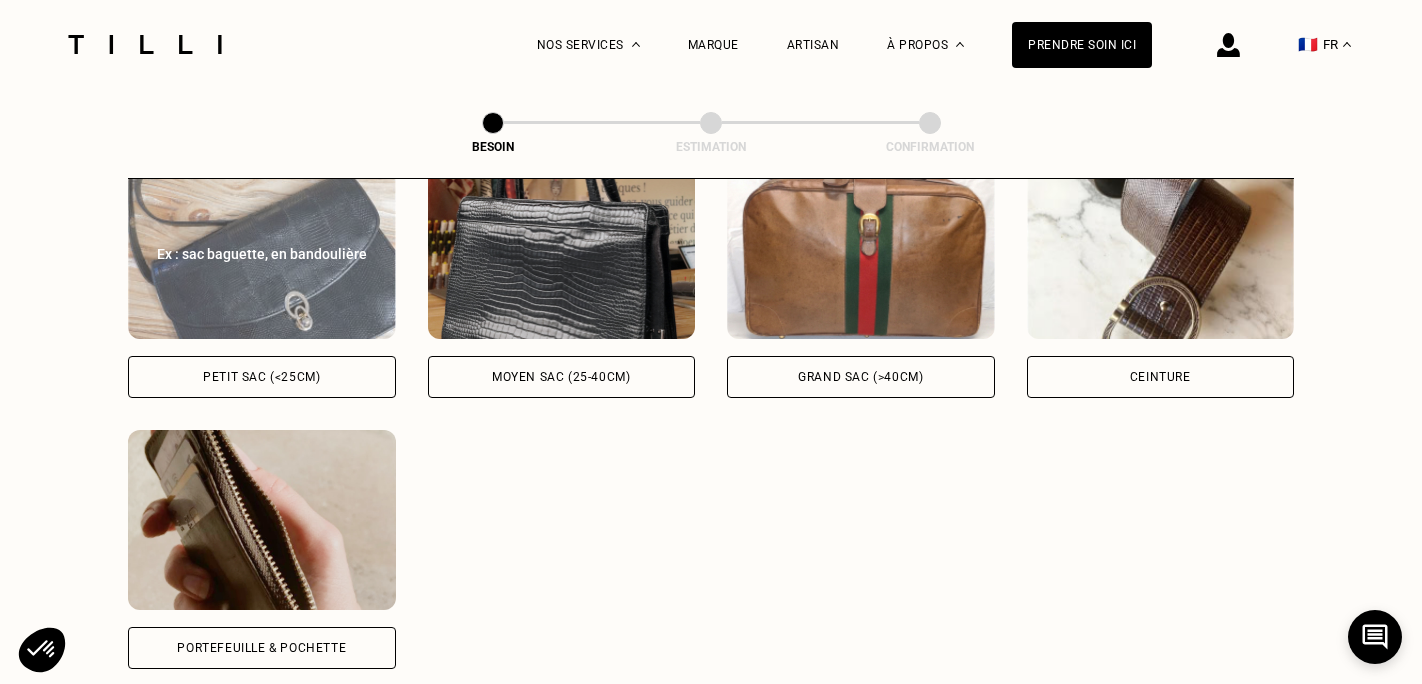 click on "Petit sac (<25cm)" at bounding box center [262, 377] 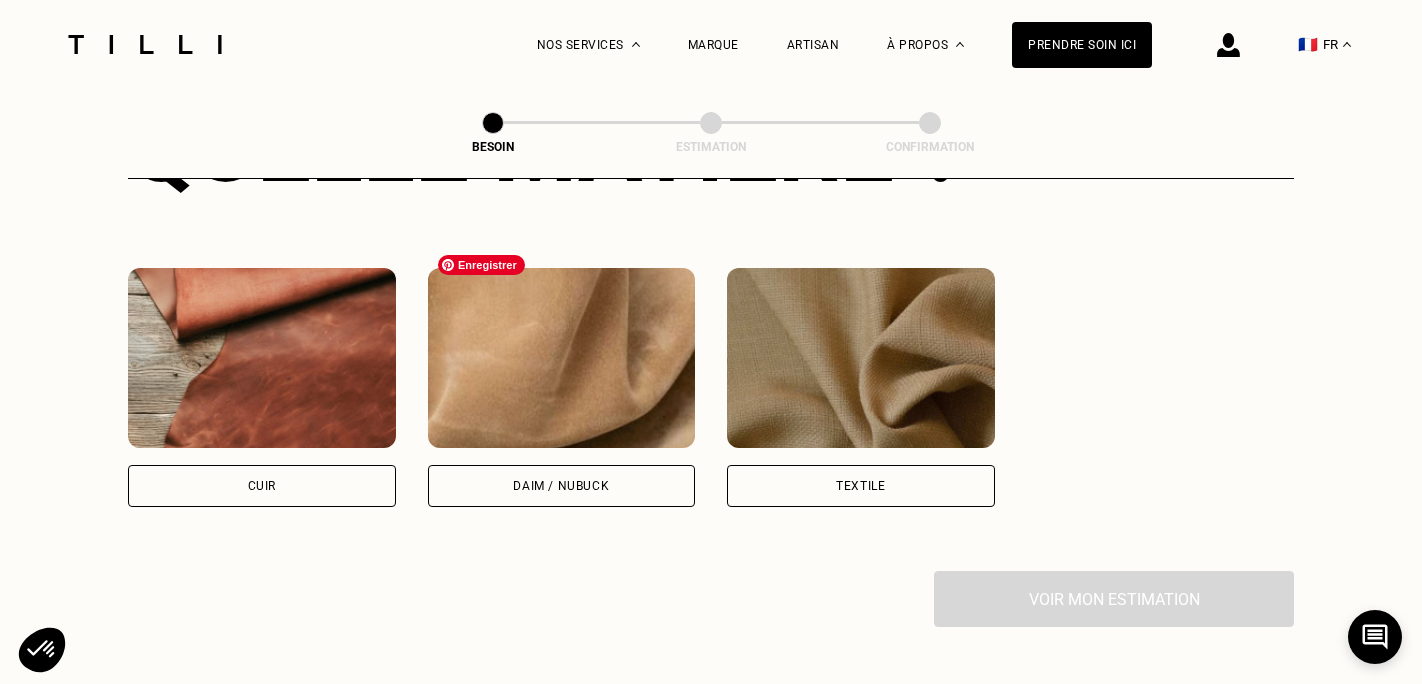 scroll, scrollTop: 1693, scrollLeft: 0, axis: vertical 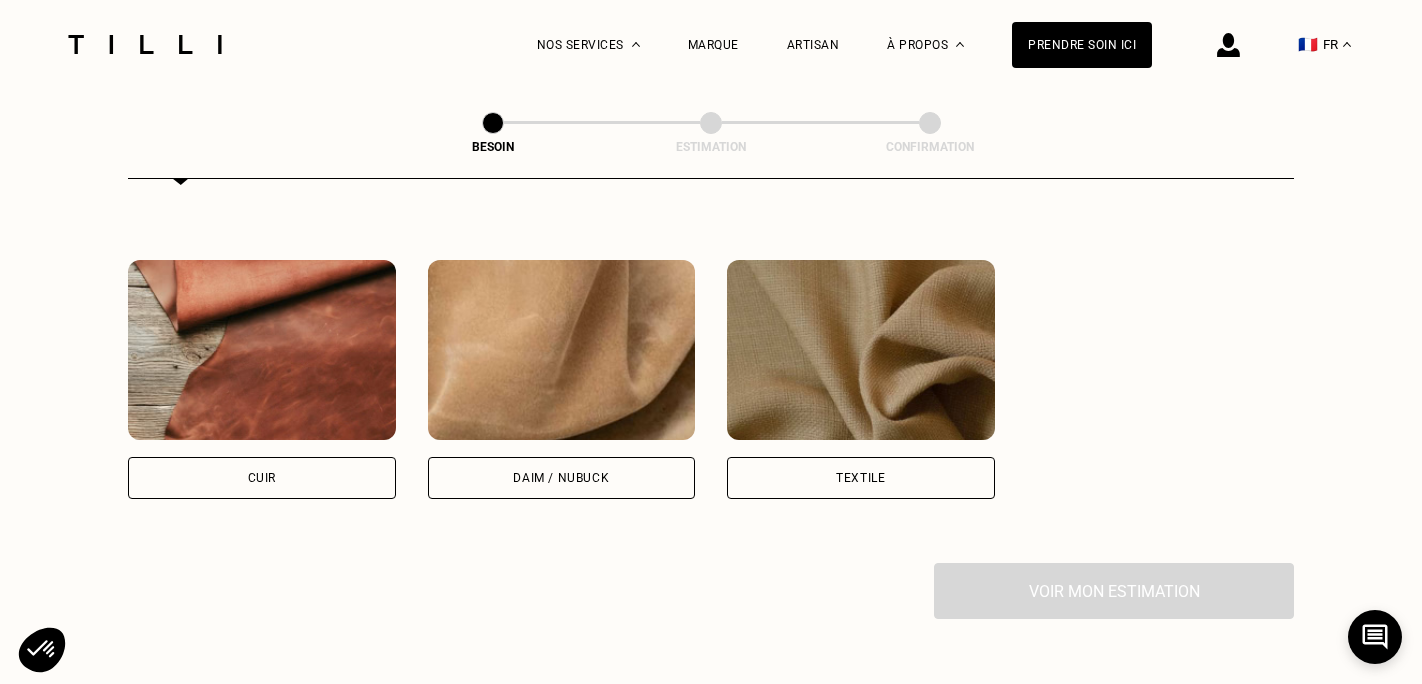 click on "Textile" at bounding box center (861, 478) 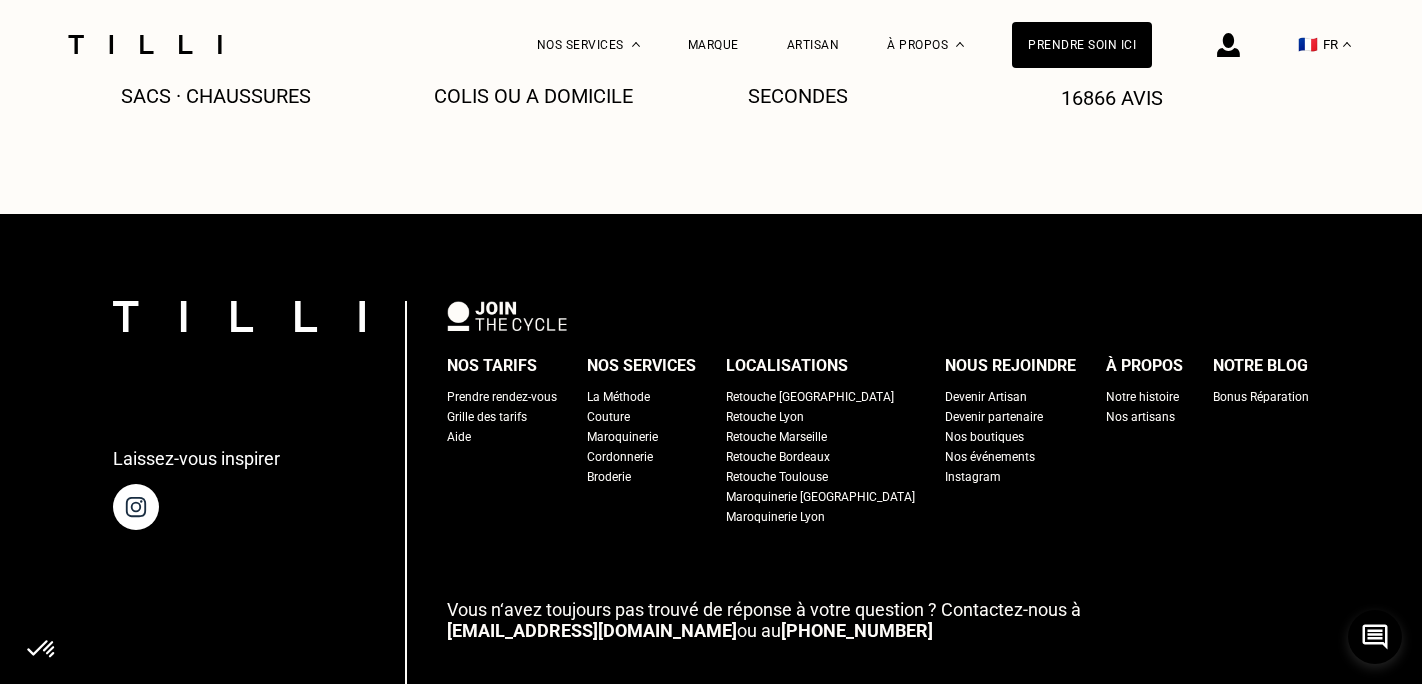 scroll, scrollTop: 3874, scrollLeft: 0, axis: vertical 